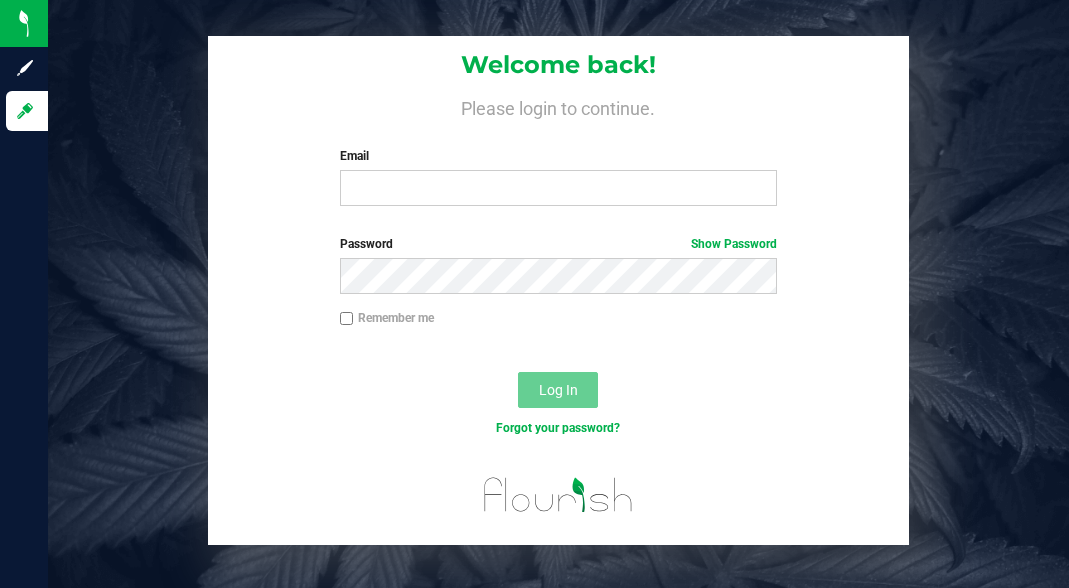 scroll, scrollTop: 0, scrollLeft: 0, axis: both 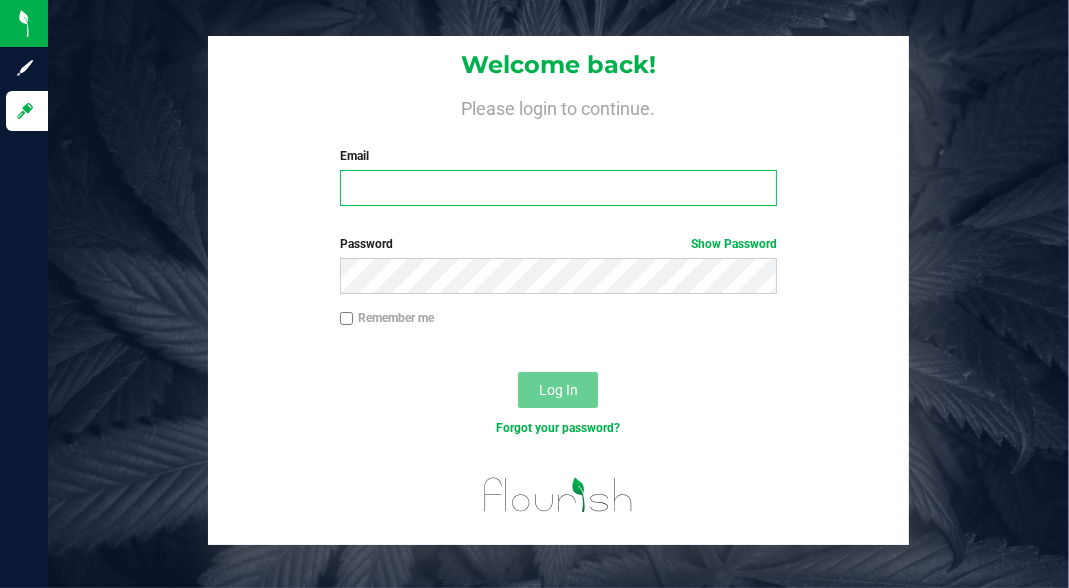 click on "Email" at bounding box center [558, 188] 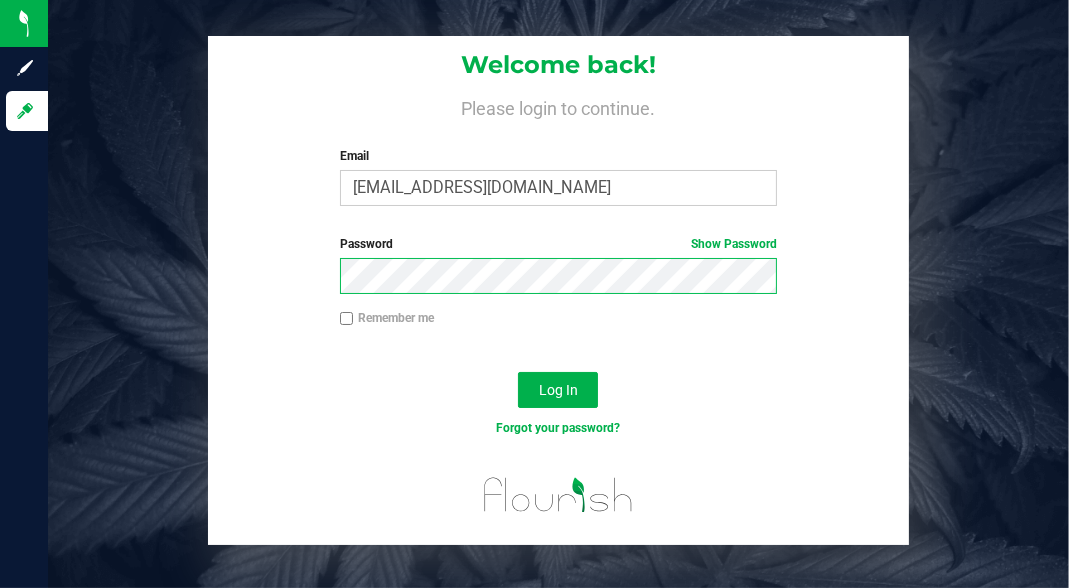 click on "Log In" at bounding box center [558, 390] 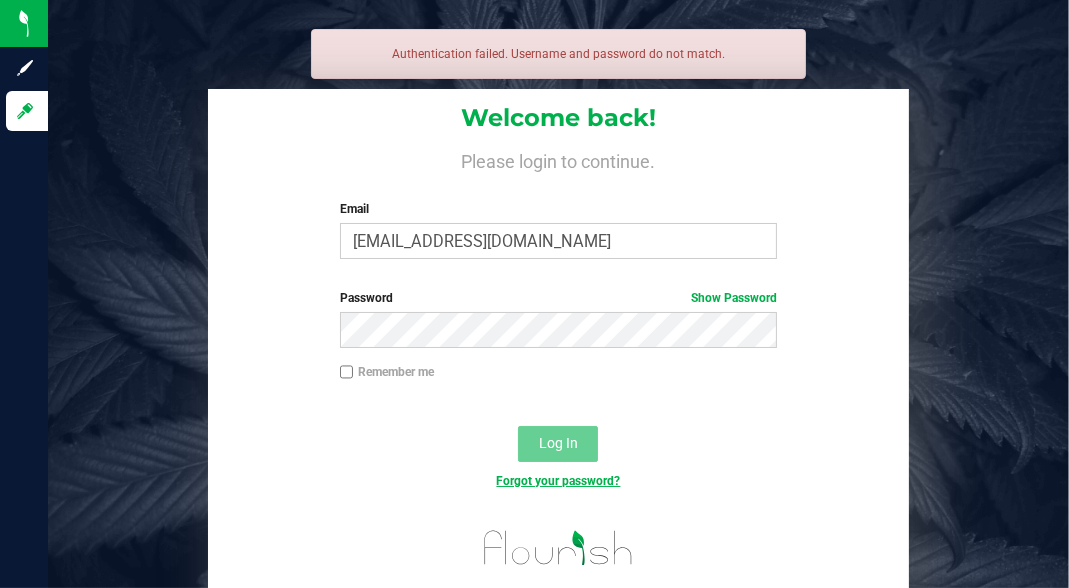 click on "Forgot your password?" at bounding box center [558, 481] 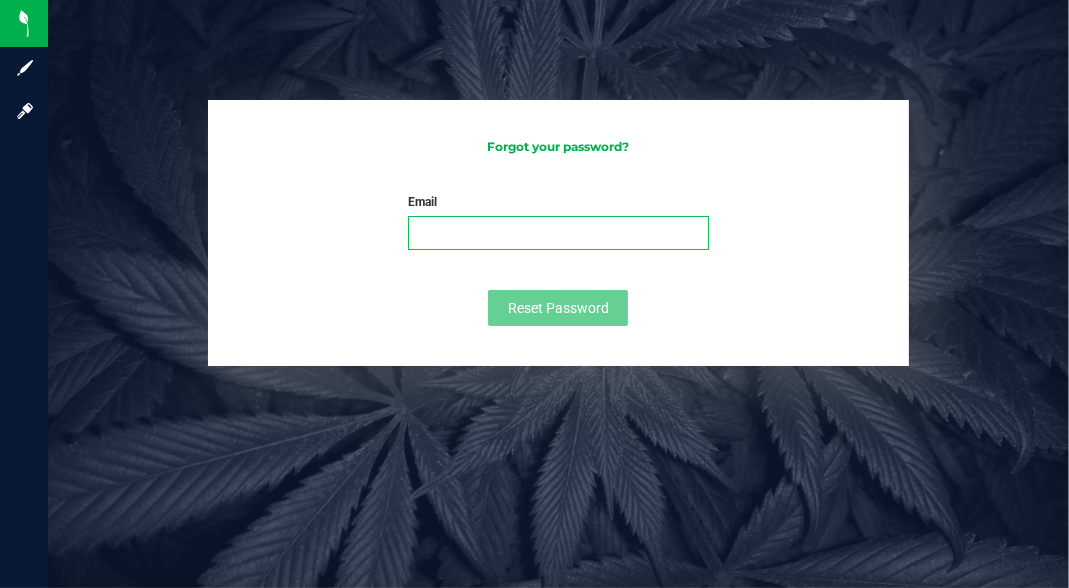 click on "Email" at bounding box center (558, 233) 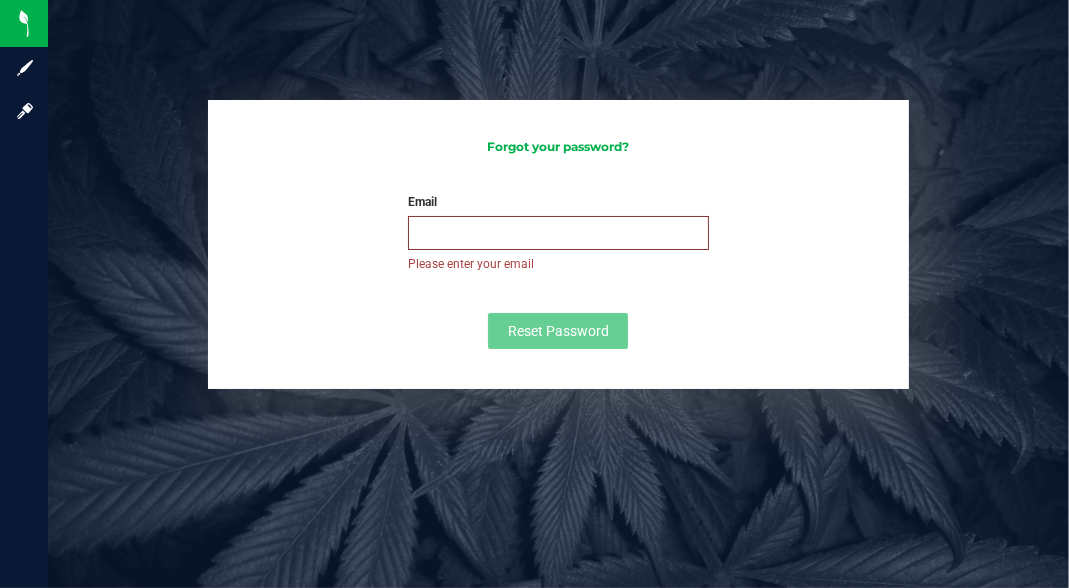 click on "Email" at bounding box center [558, 233] 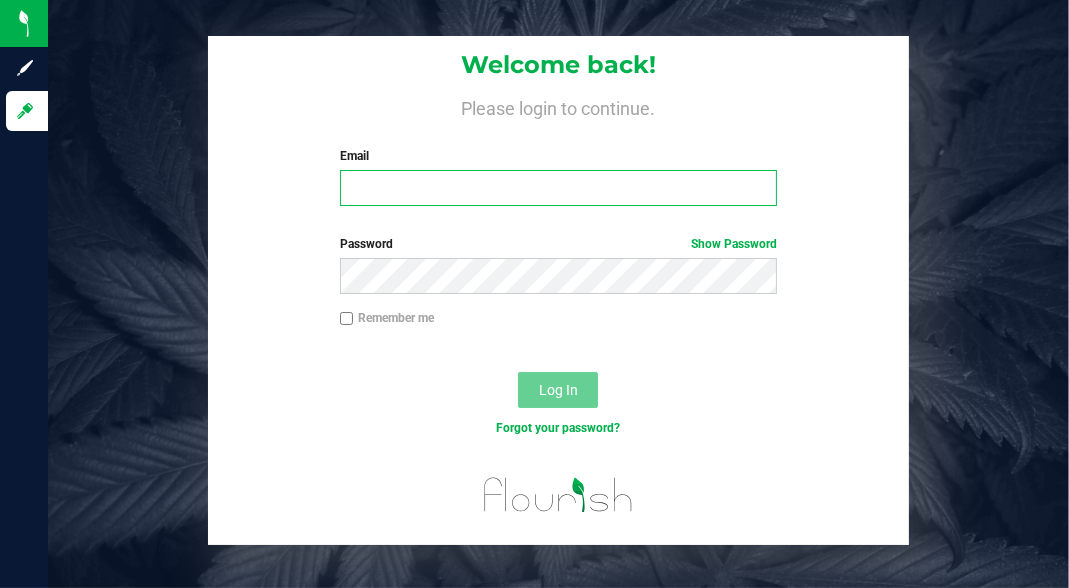 click on "Email" at bounding box center (558, 188) 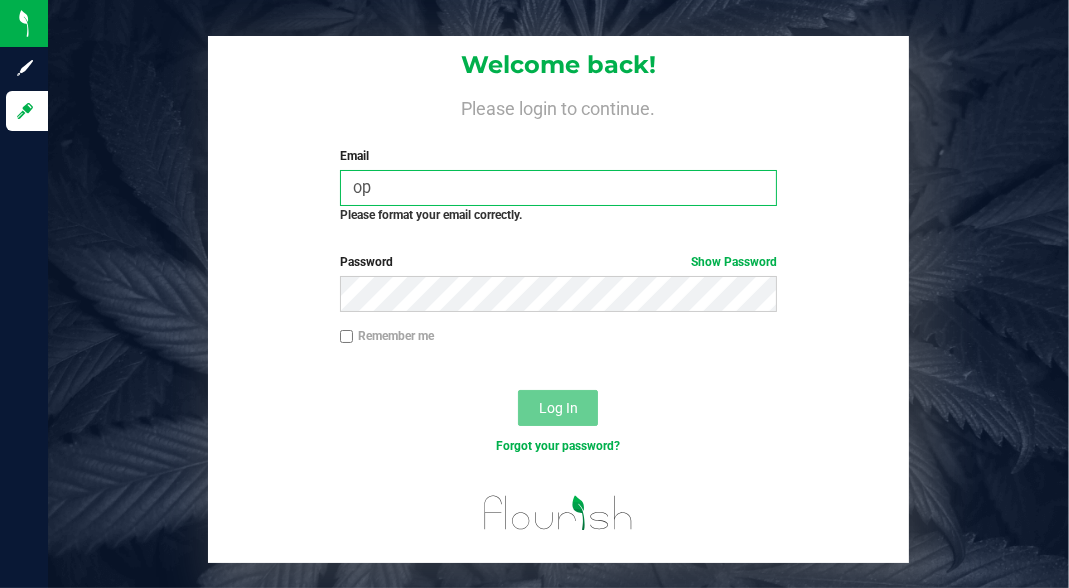 type on "operations@smokingpanda.farm" 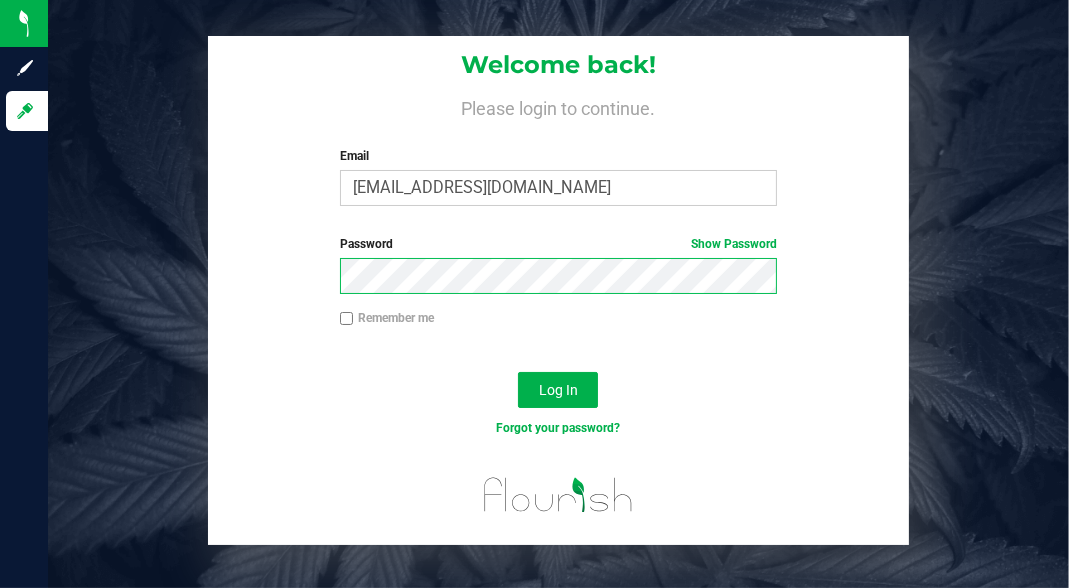 click on "Log In" at bounding box center [558, 390] 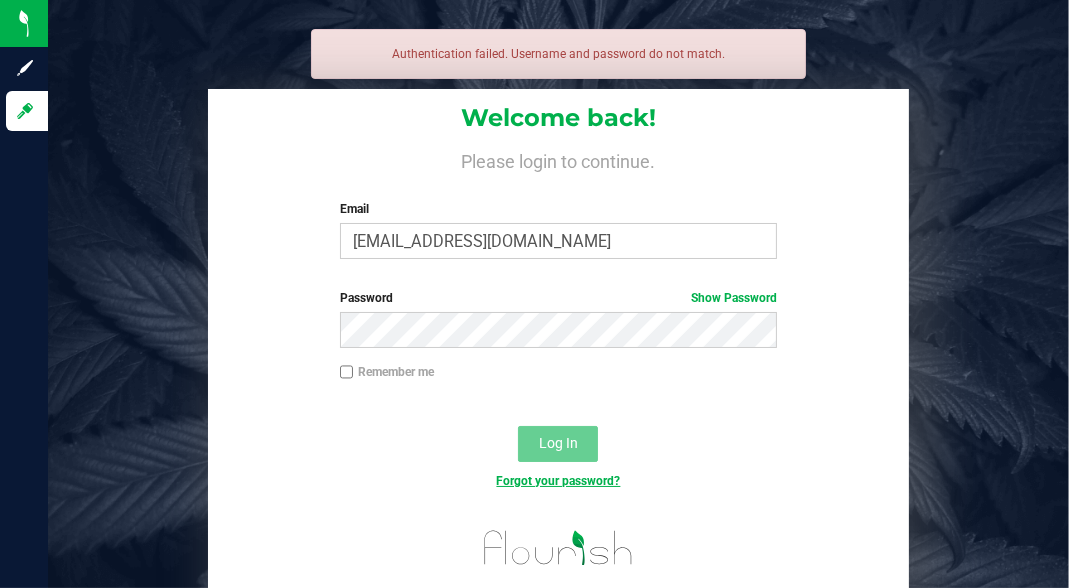 click on "Forgot your password?" at bounding box center (558, 481) 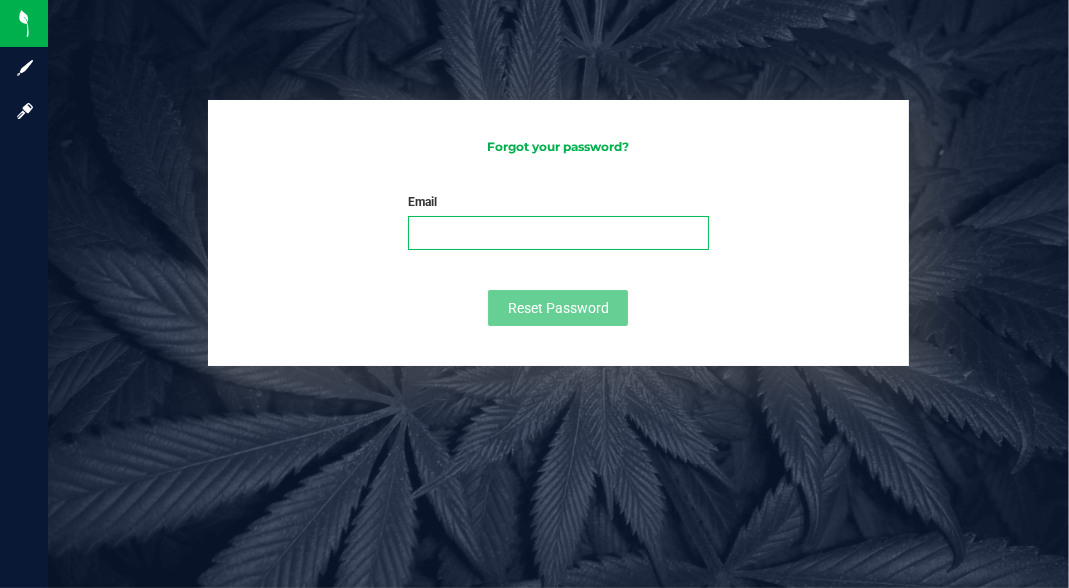 click on "Email" at bounding box center [558, 233] 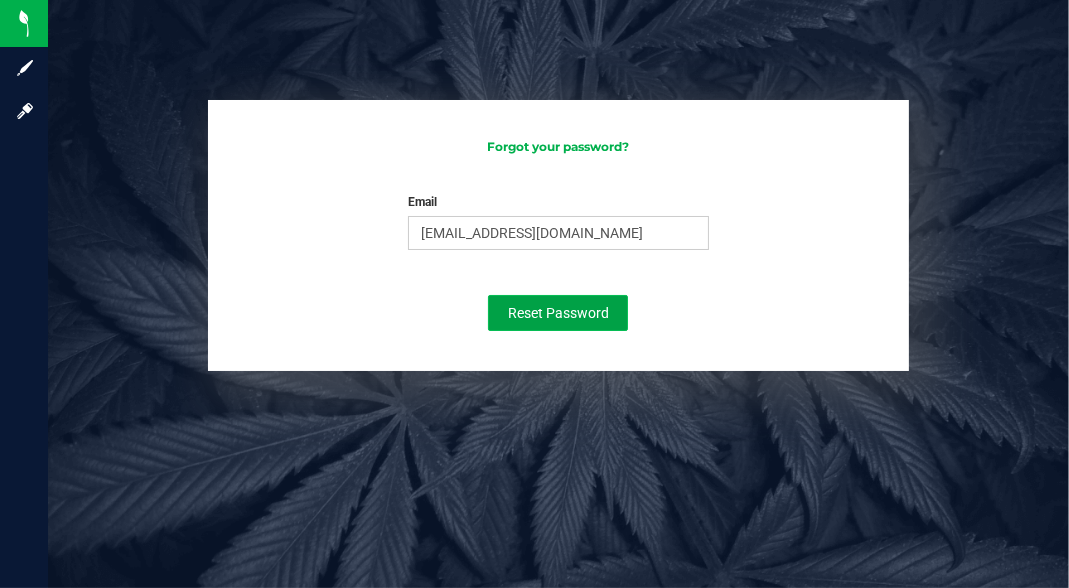 click on "Reset Password" at bounding box center (558, 313) 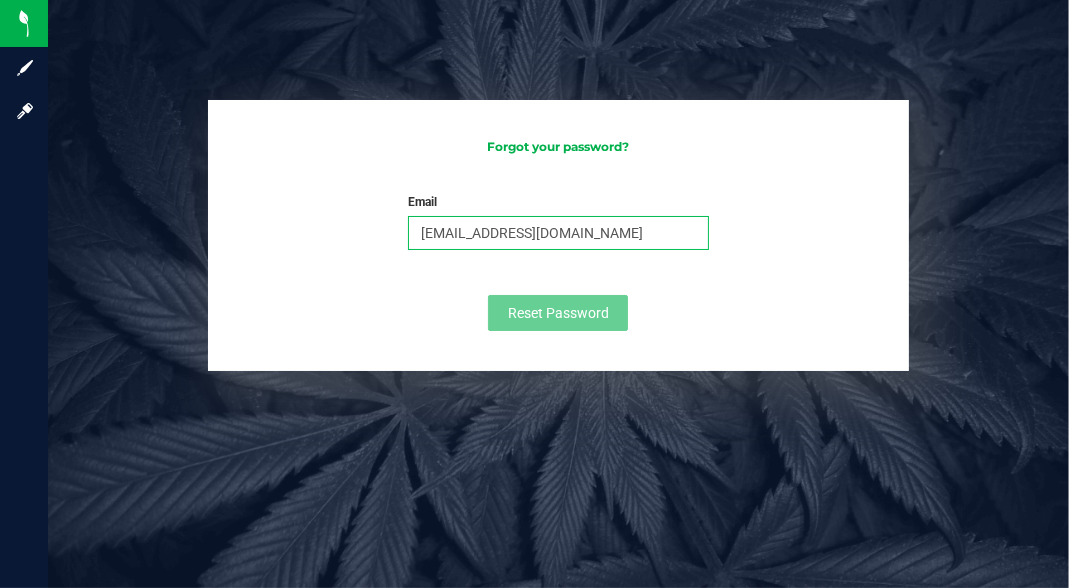click on "operations@smokingpanda.farm" at bounding box center (558, 233) 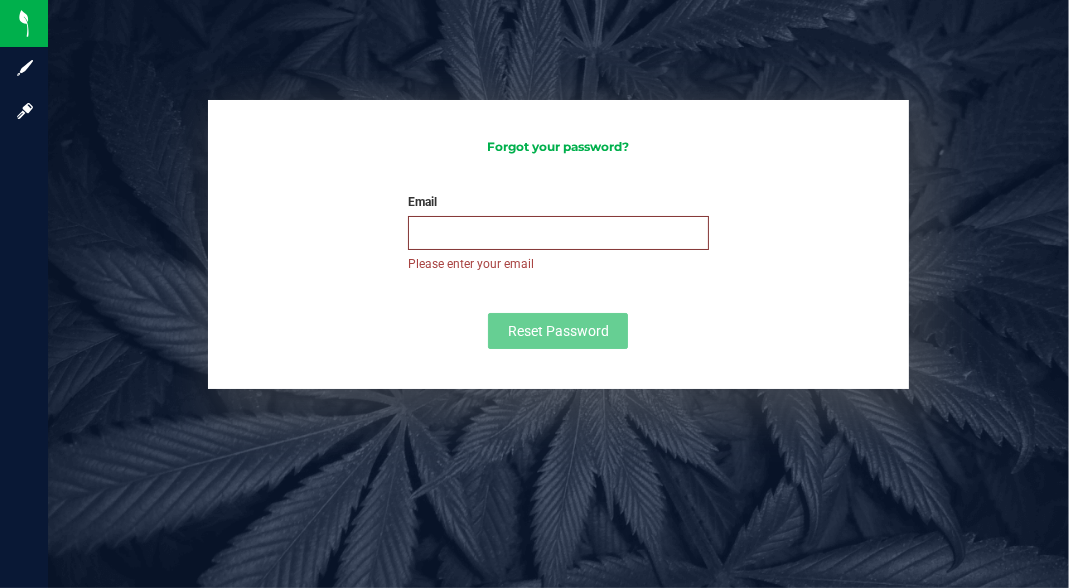 click on "Email" at bounding box center (558, 233) 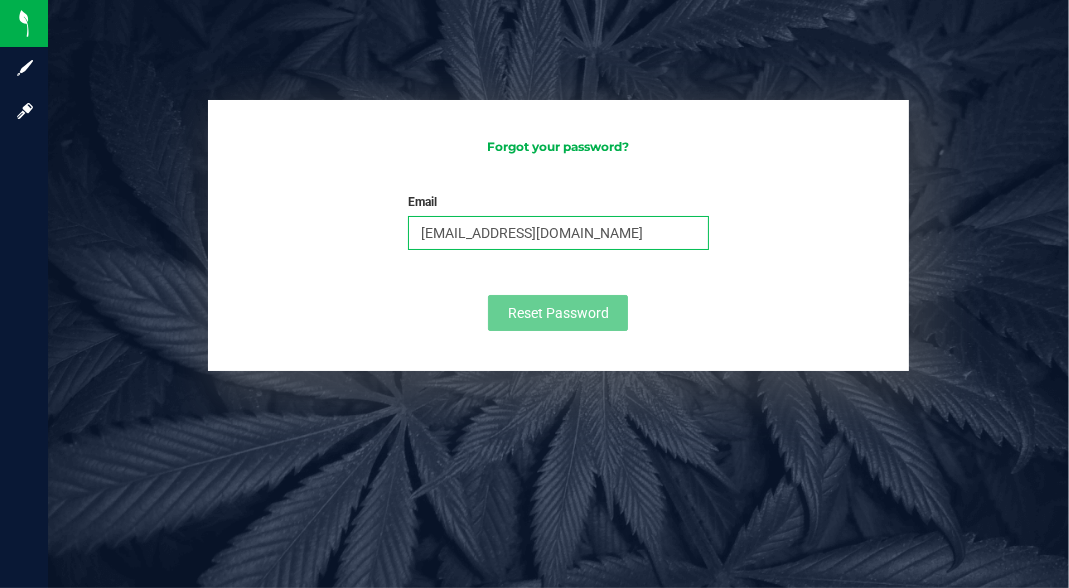 click on "[EMAIL_ADDRESS][DOMAIN_NAME]" at bounding box center [558, 233] 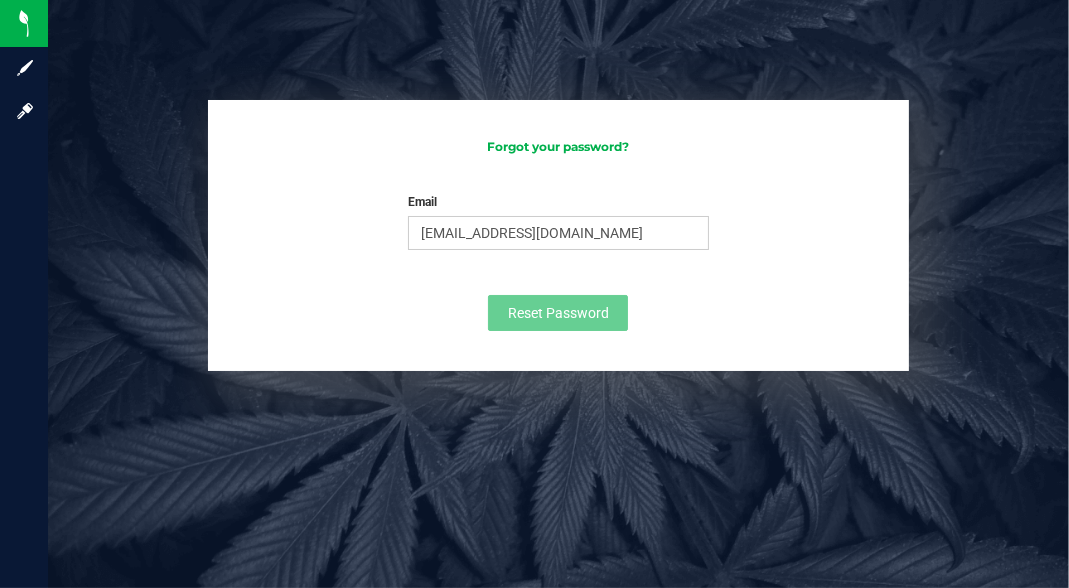 click on "Forgot your password?
Email
duvernk@yahoo.com
Please enter your email
Please format your email correctly
Reset Password" at bounding box center (558, 294) 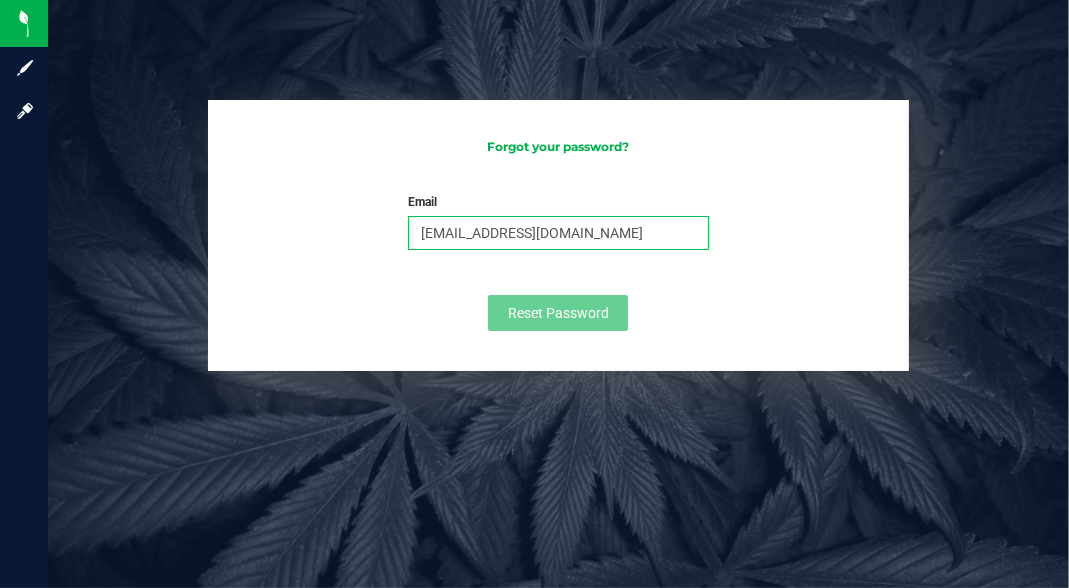 click on "[EMAIL_ADDRESS][DOMAIN_NAME]" at bounding box center [558, 233] 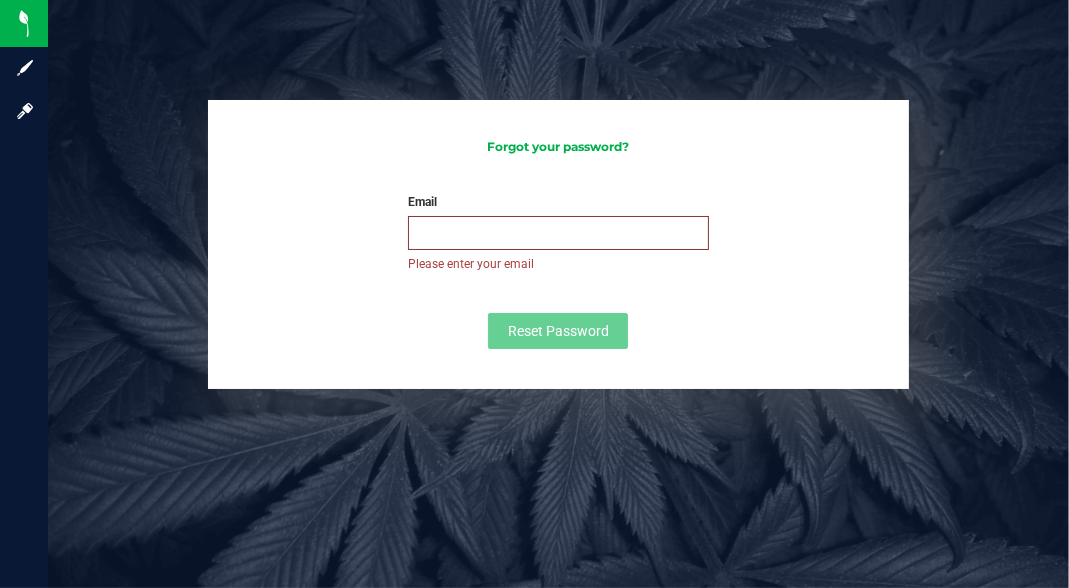 click on "Email" at bounding box center [558, 233] 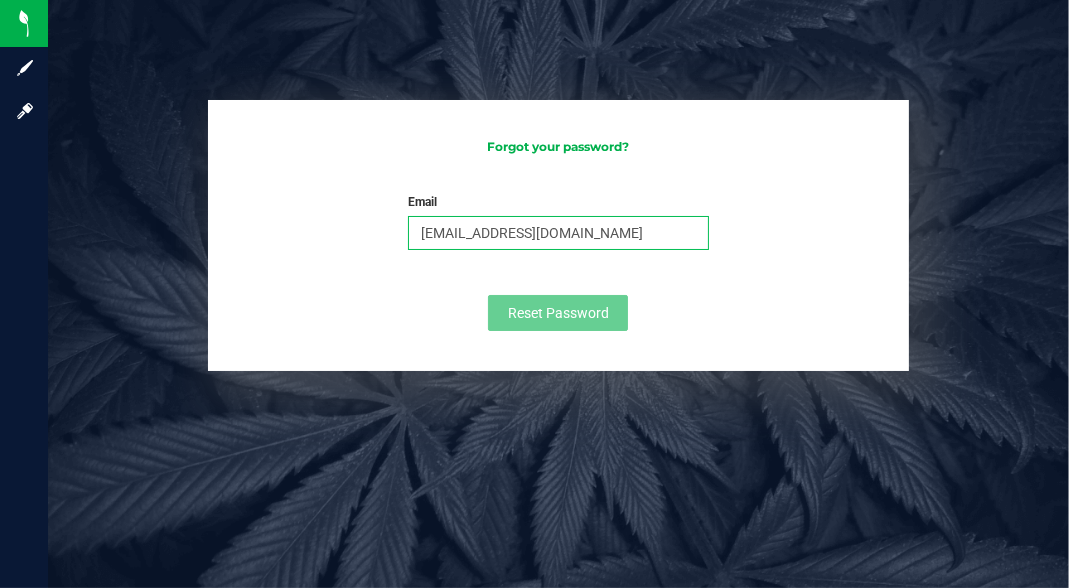 click on "[EMAIL_ADDRESS][DOMAIN_NAME]" at bounding box center [558, 233] 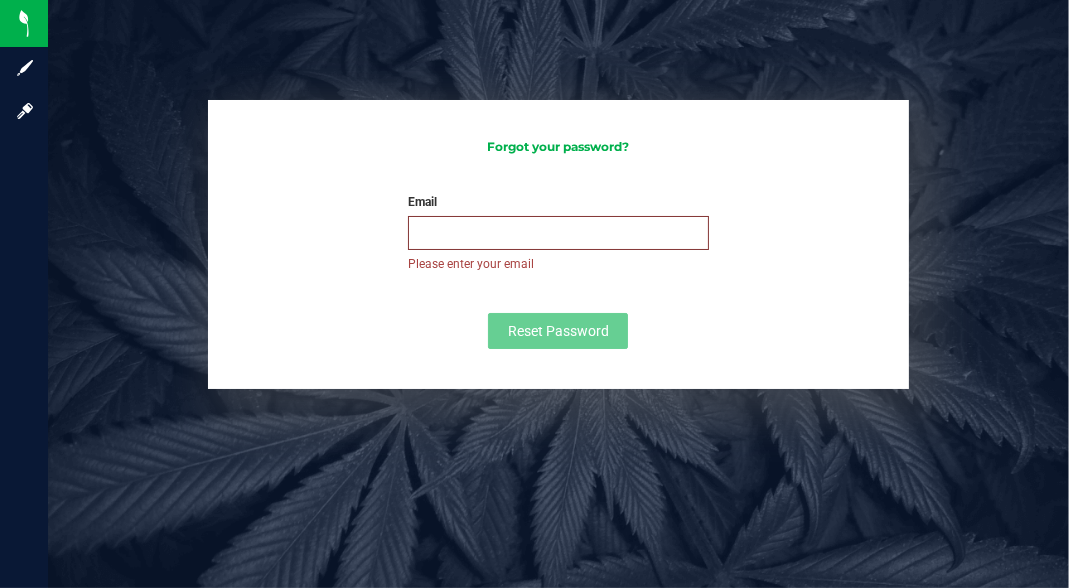 type on "operations@smokingpanda.farm" 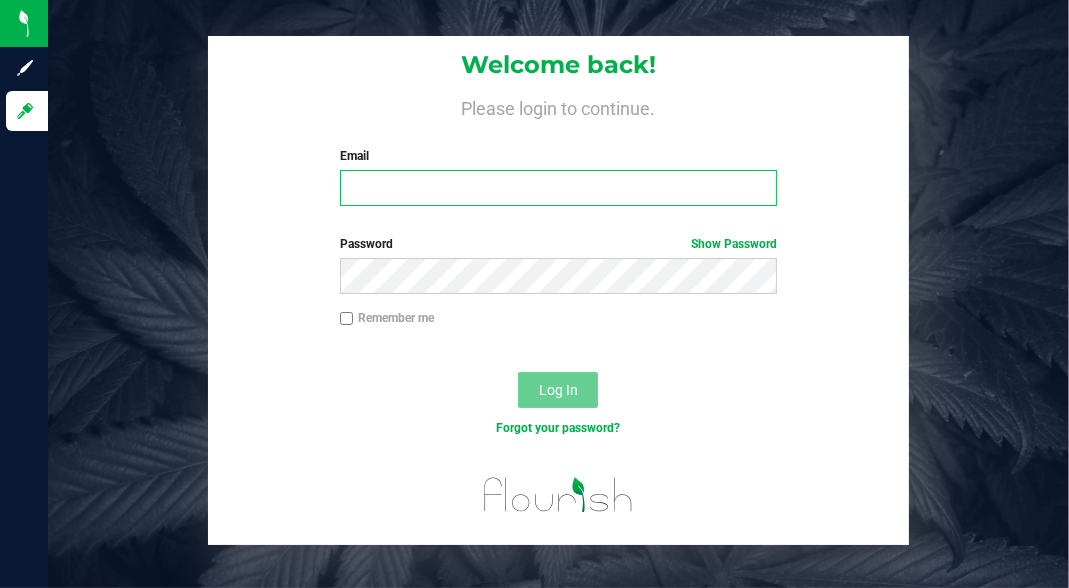 click on "Email" at bounding box center (558, 188) 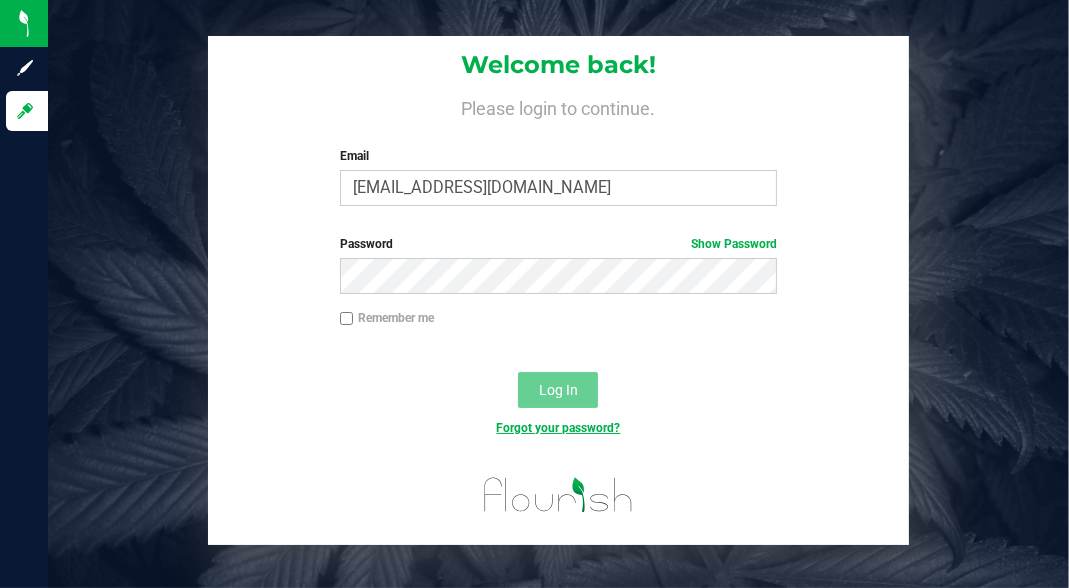 click on "Forgot your password?" at bounding box center [558, 428] 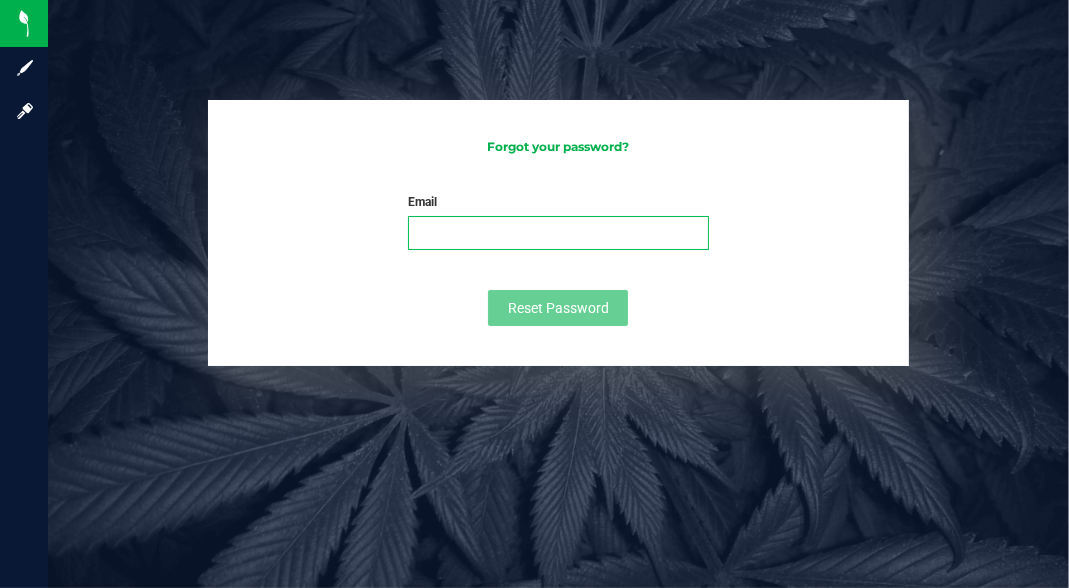 click on "Email" at bounding box center (558, 233) 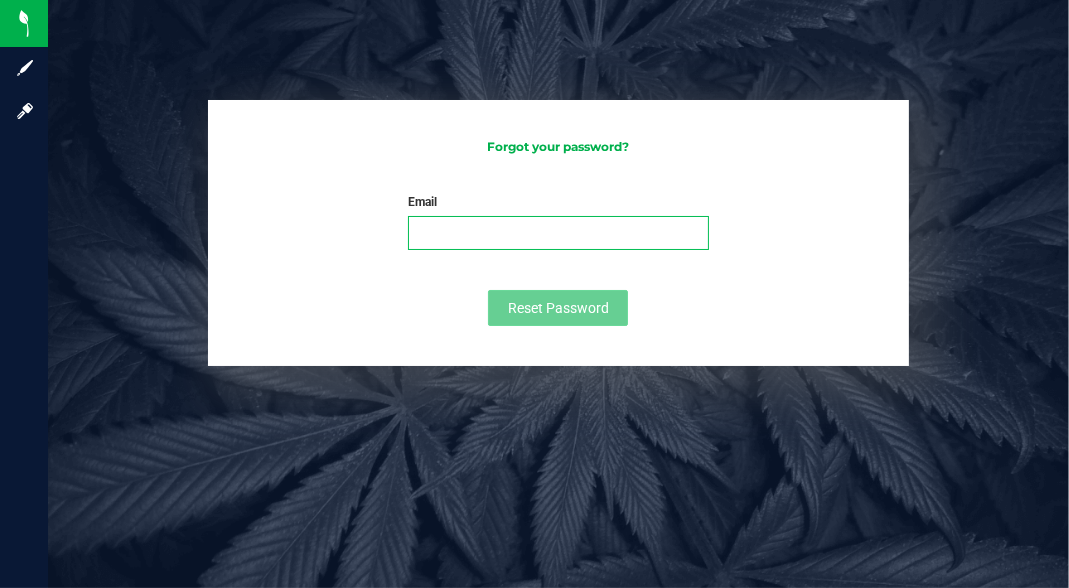 type on "[EMAIL_ADDRESS][DOMAIN_NAME]" 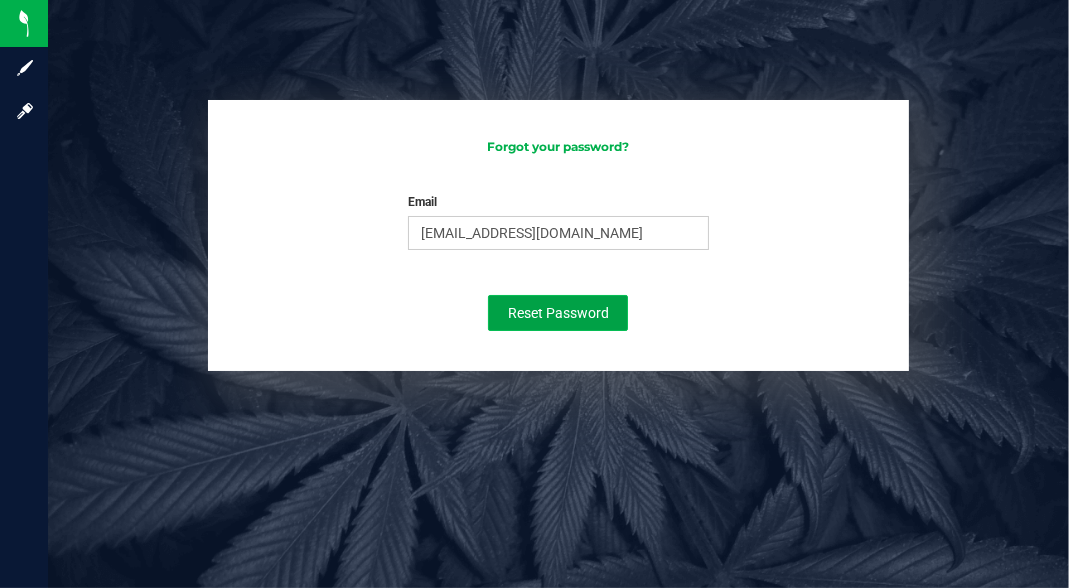 click on "Reset Password" at bounding box center (558, 313) 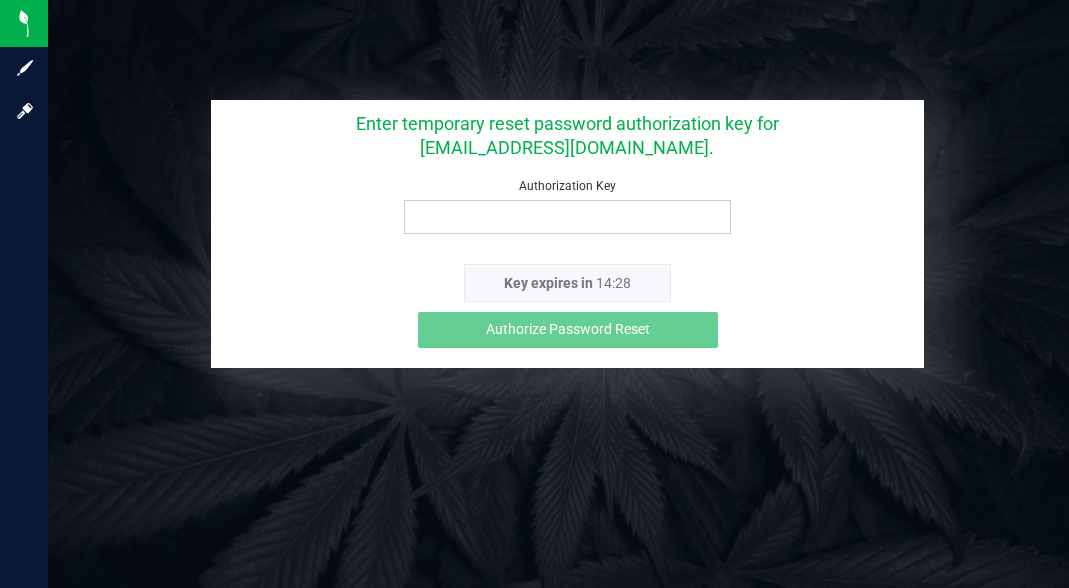 scroll, scrollTop: 0, scrollLeft: 0, axis: both 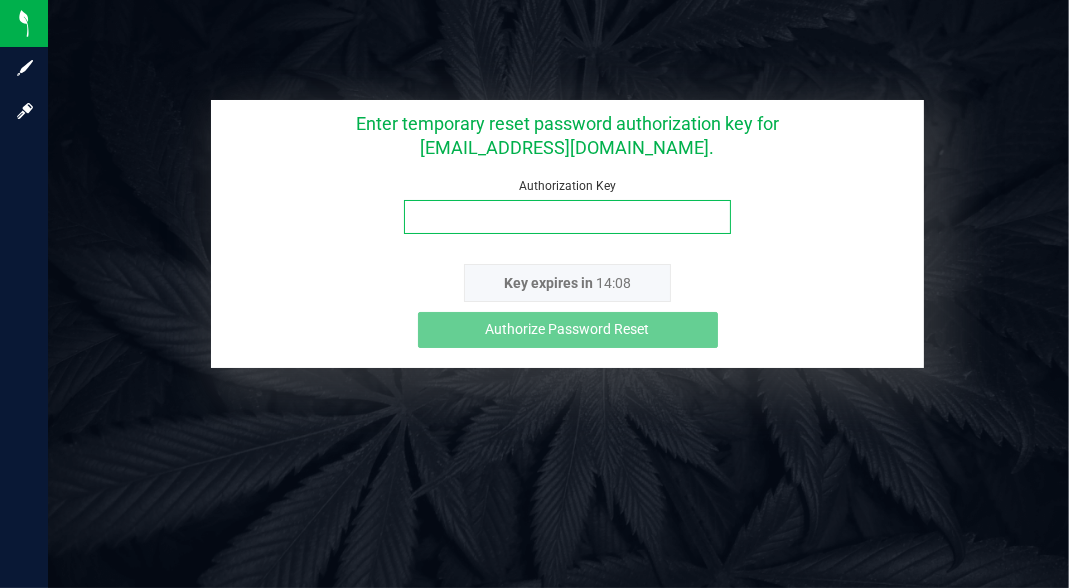 paste on "kkdx5zrn" 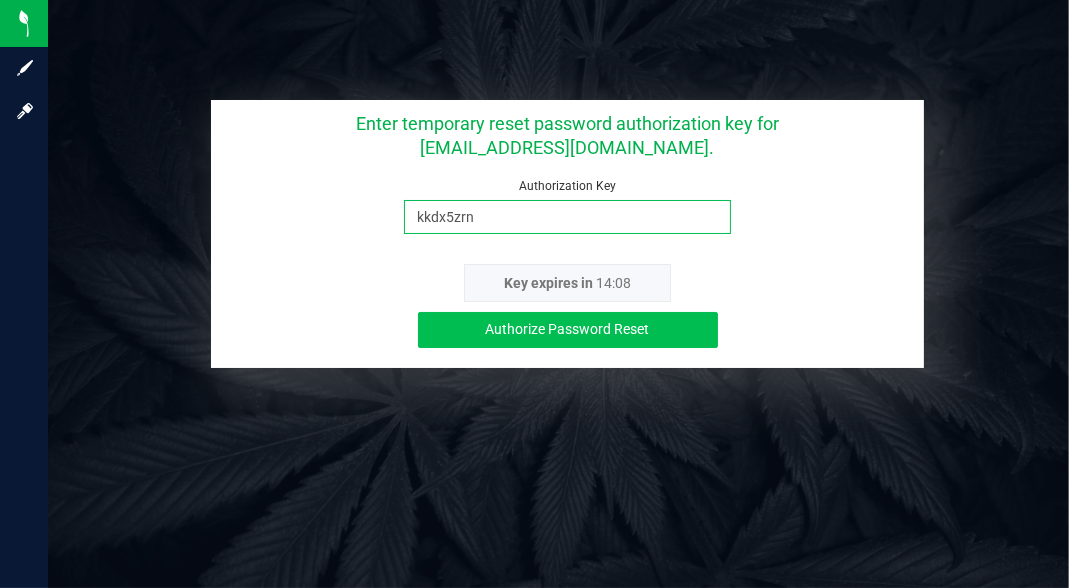 type on "kkdx5zrn" 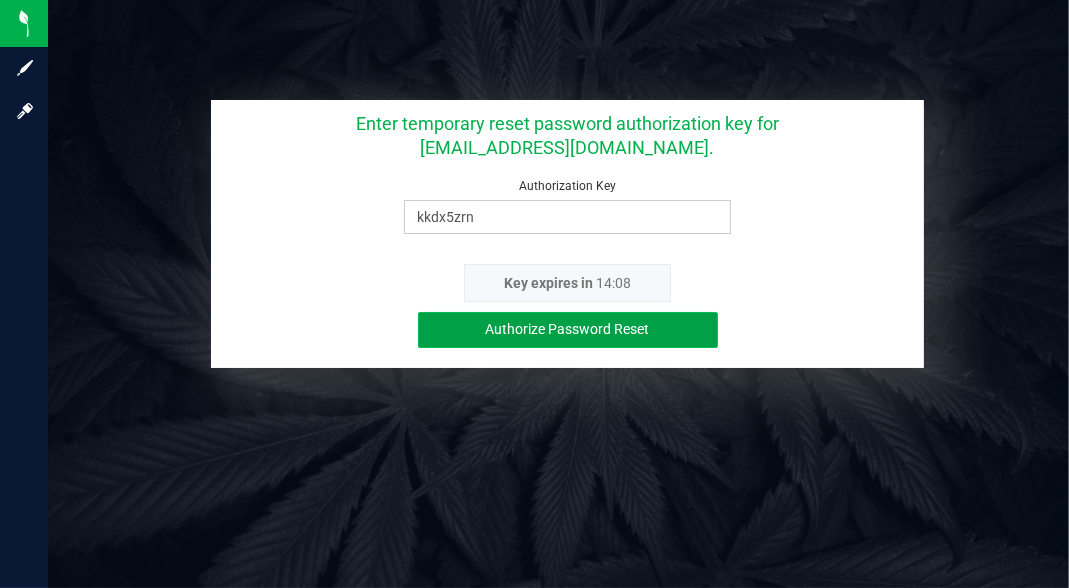 click on "Authorize Password Reset" at bounding box center [568, 329] 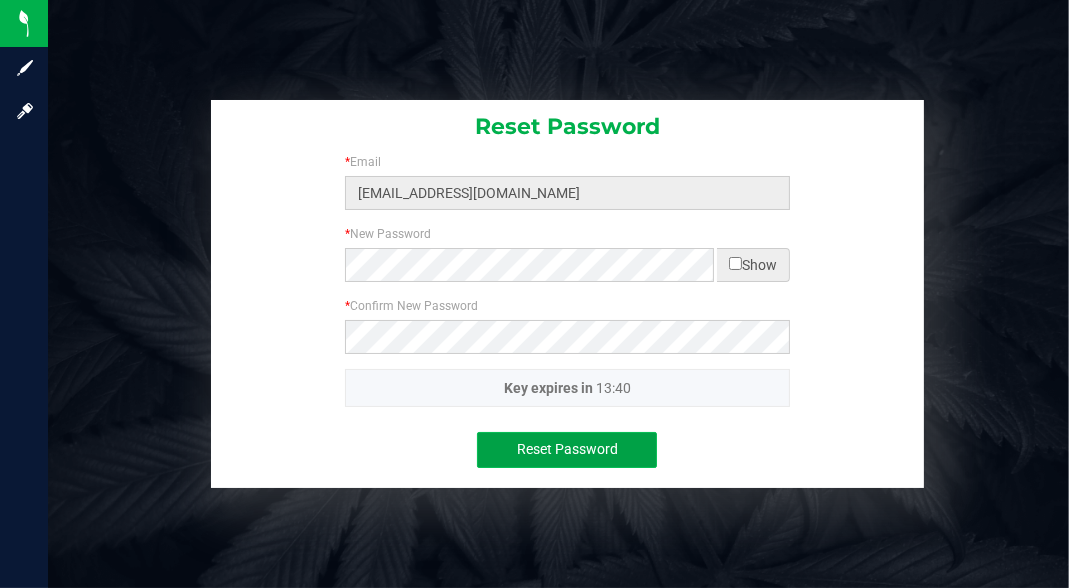 click on "Reset Password" at bounding box center (567, 450) 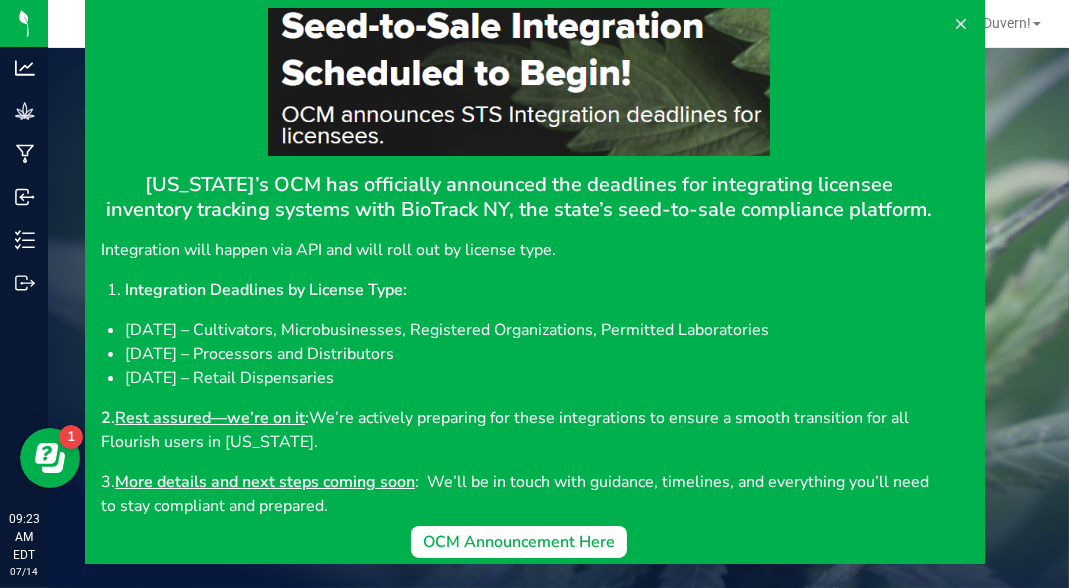 scroll, scrollTop: 0, scrollLeft: 0, axis: both 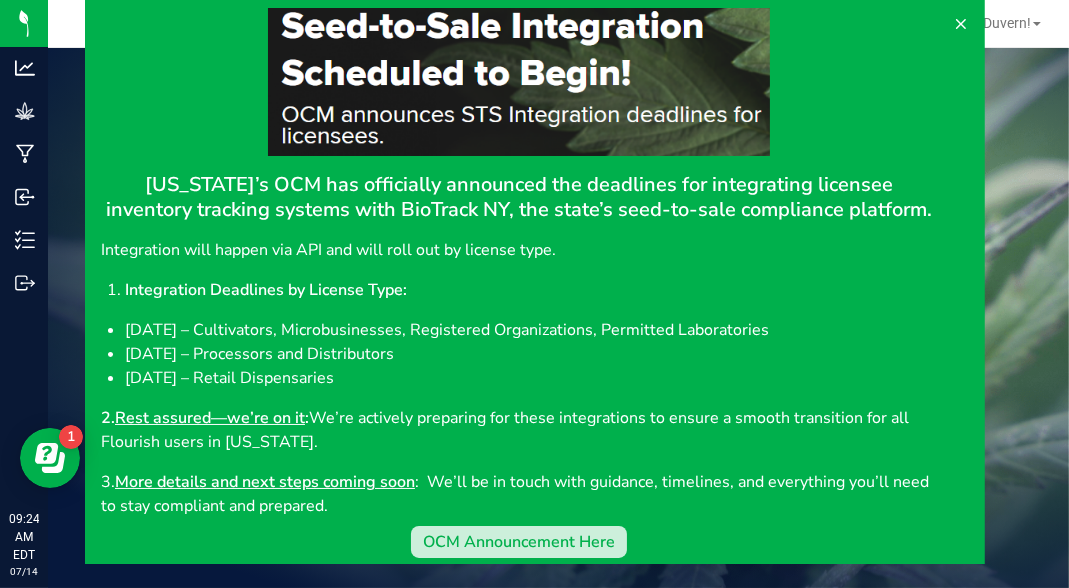 click on "OCM Announcement Here" at bounding box center (518, 542) 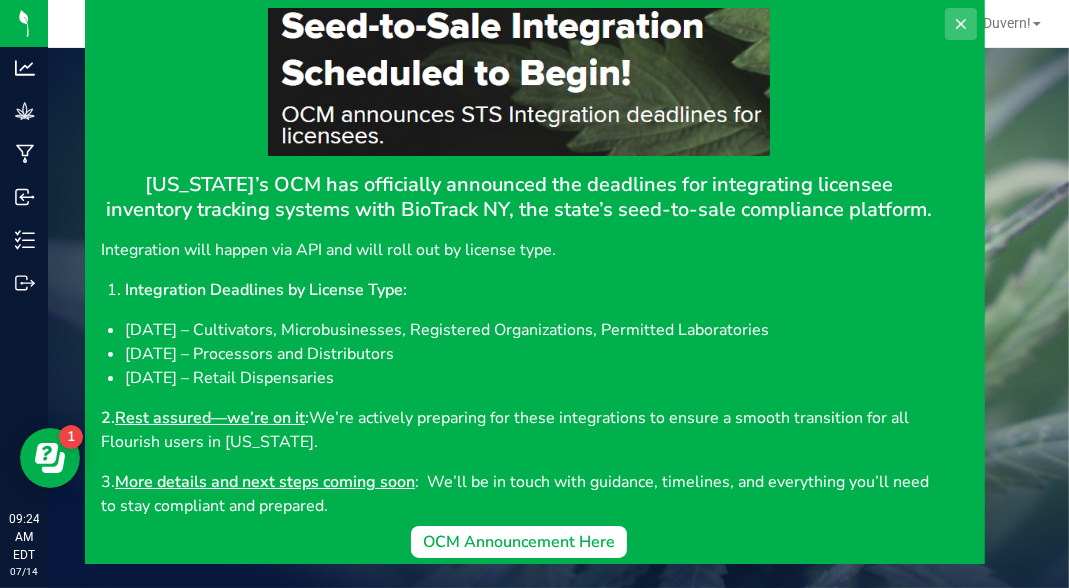 click 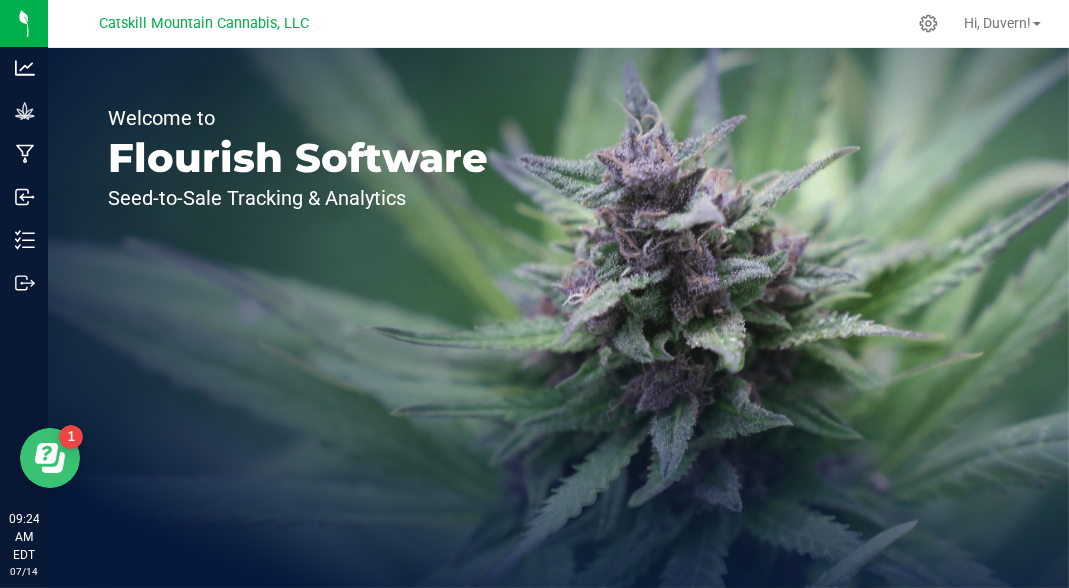 click at bounding box center [50, 457] 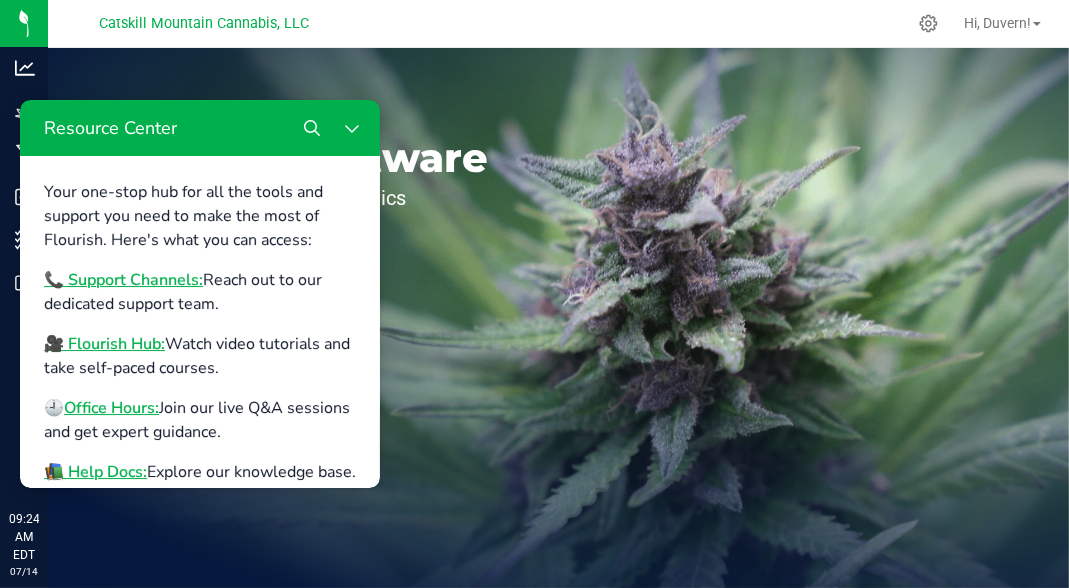 click on "Welcome to   Flourish Software   Seed-to-Sale Tracking & Analytics" at bounding box center (298, 318) 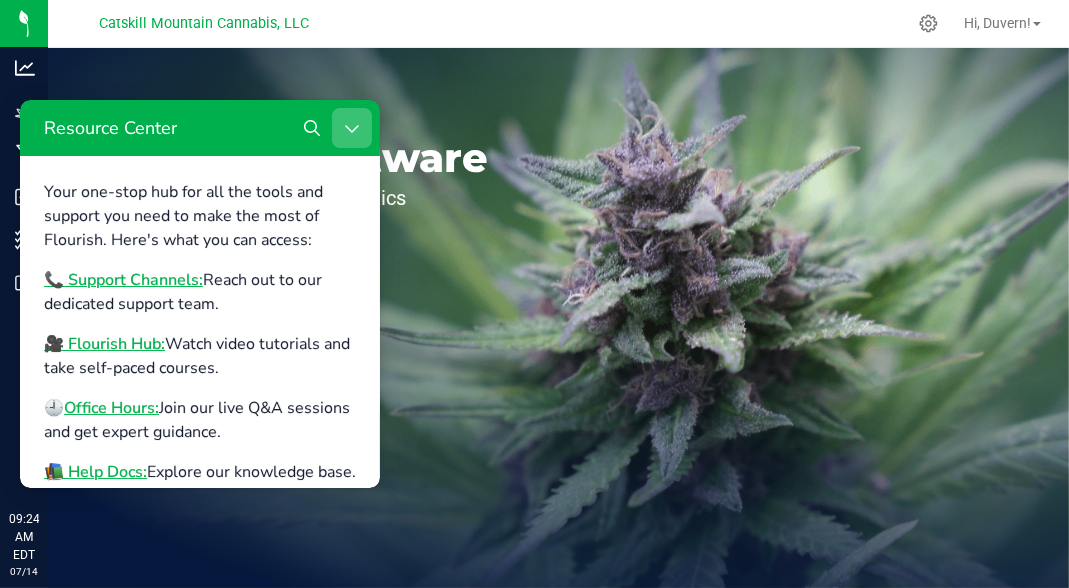 click at bounding box center [352, 127] 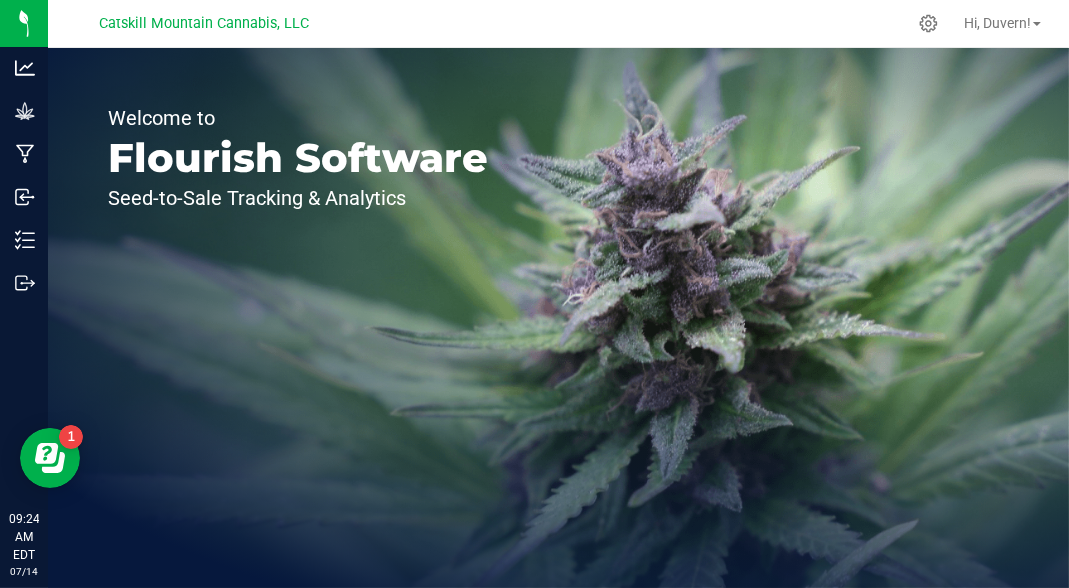 scroll, scrollTop: 0, scrollLeft: 0, axis: both 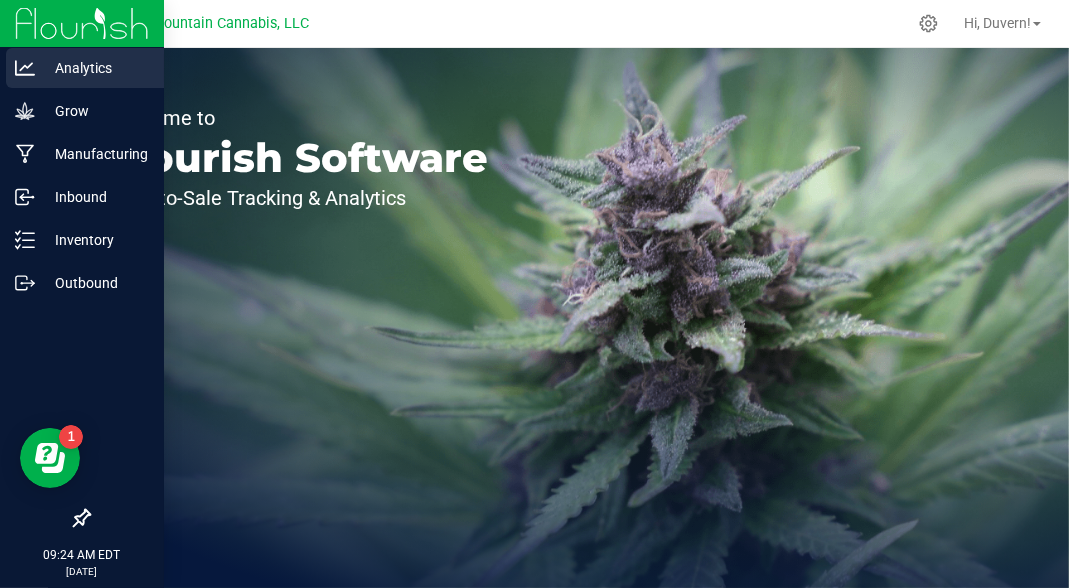 click on "Analytics" at bounding box center [95, 68] 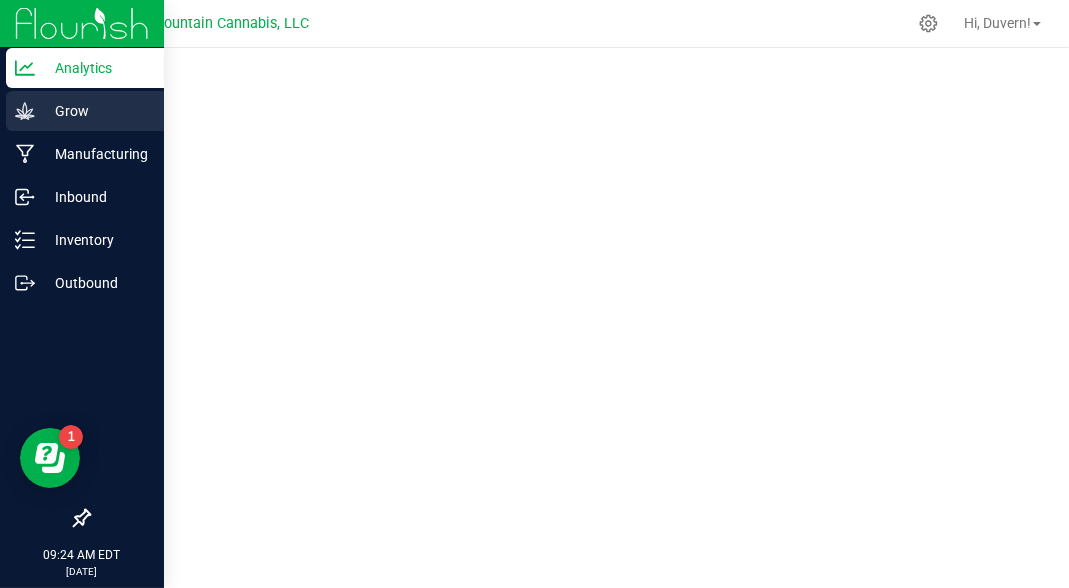 click 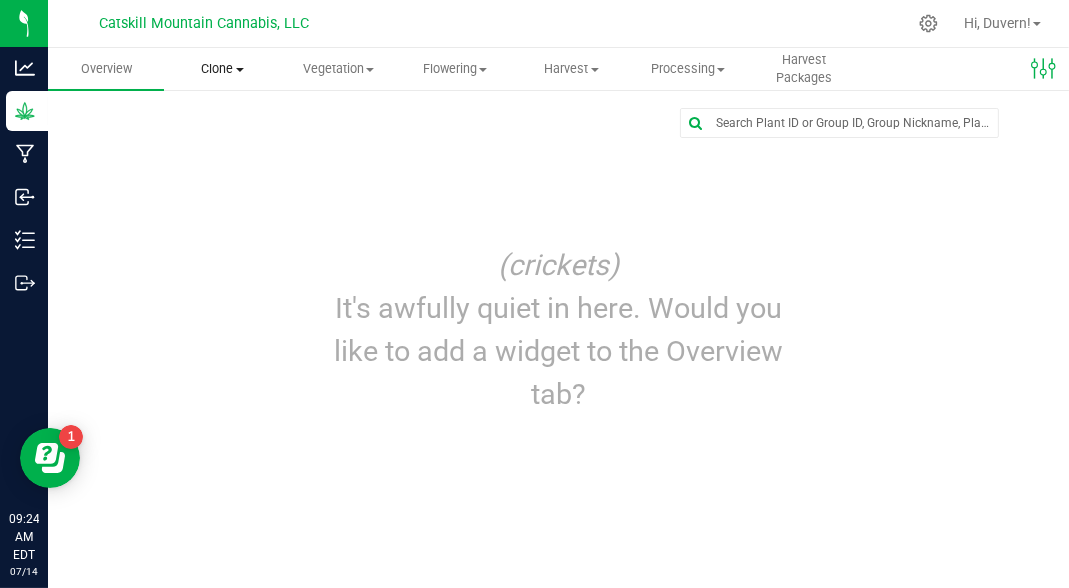 click on "Clone" at bounding box center (222, 69) 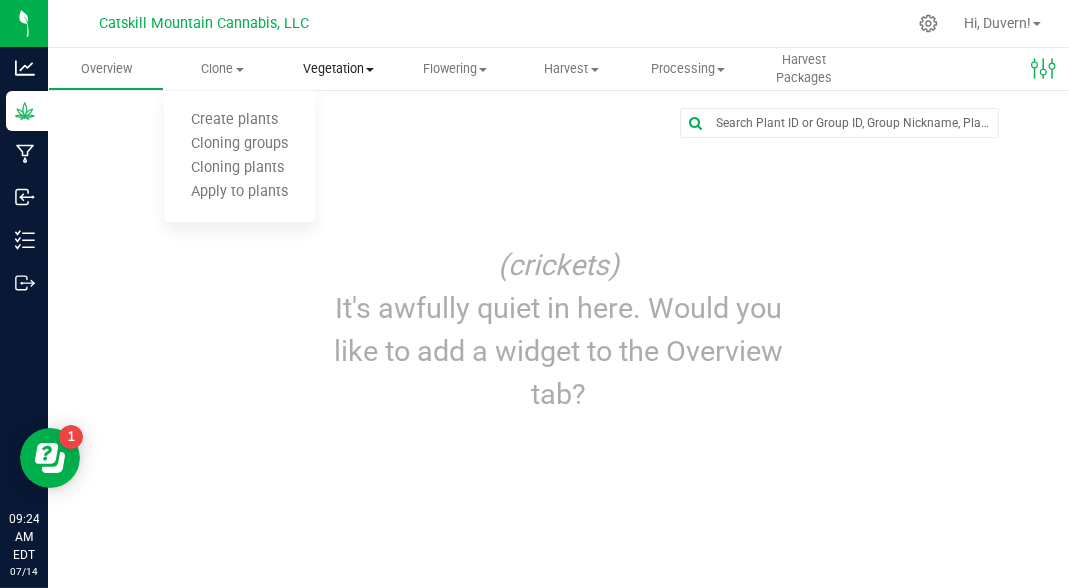 click on "Vegetation" at bounding box center [339, 69] 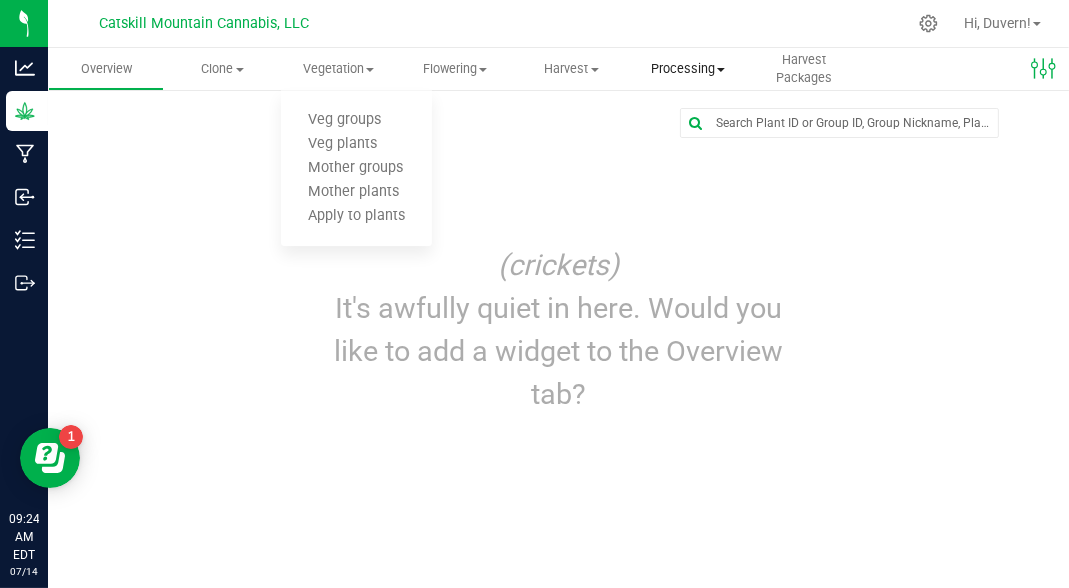 click on "Processing" at bounding box center (688, 69) 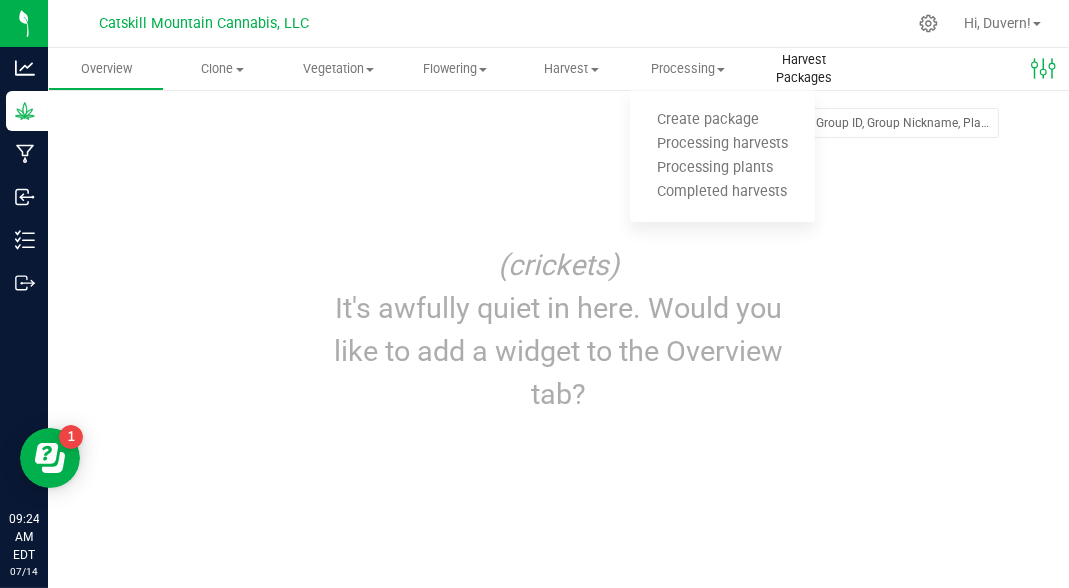 click on "Harvest Packages" at bounding box center (804, 69) 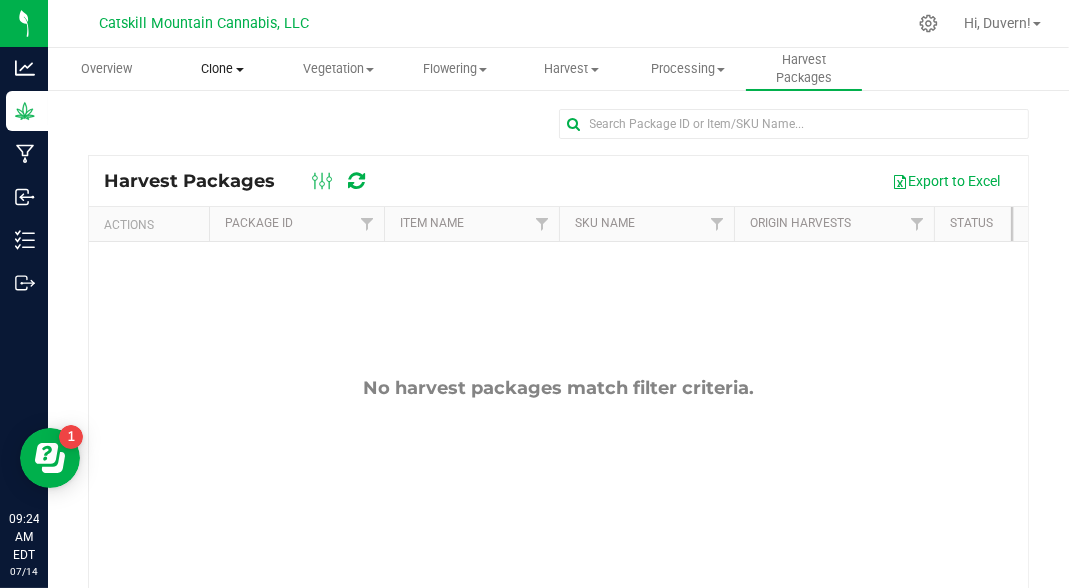 click on "Clone" at bounding box center (222, 69) 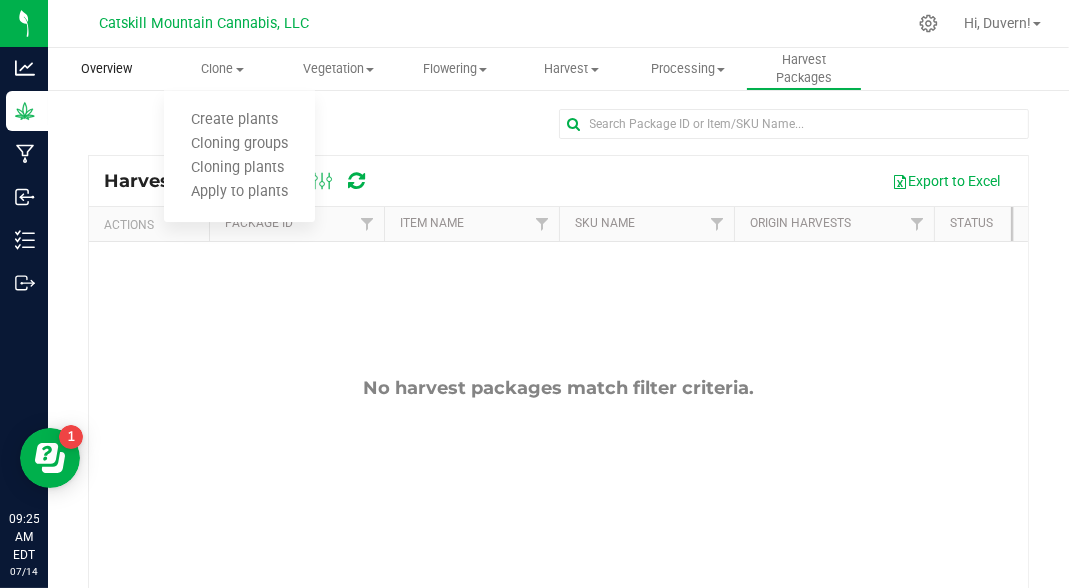 click on "Overview" at bounding box center [106, 69] 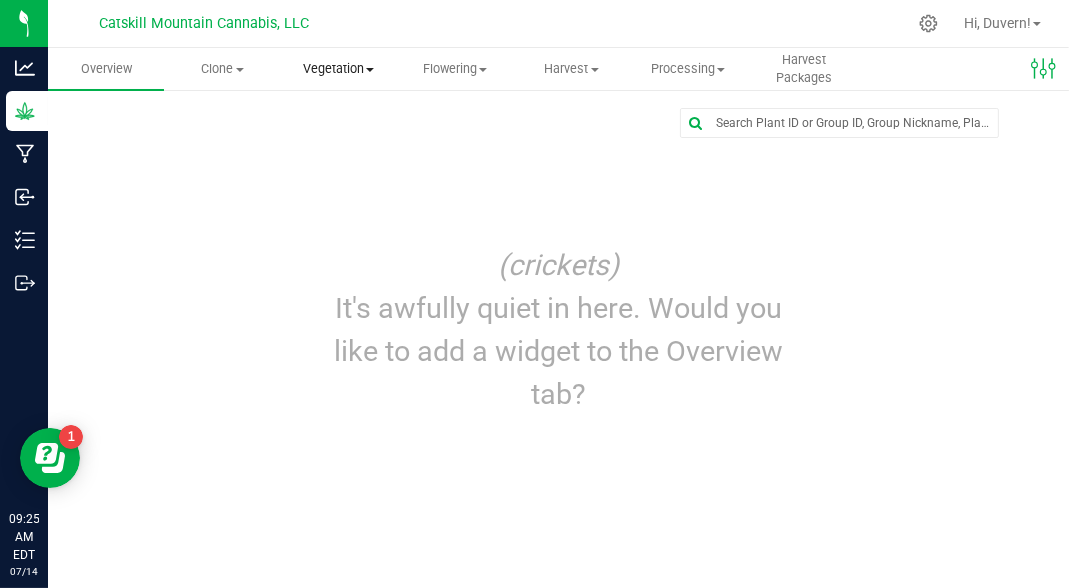 click on "Vegetation" at bounding box center (339, 69) 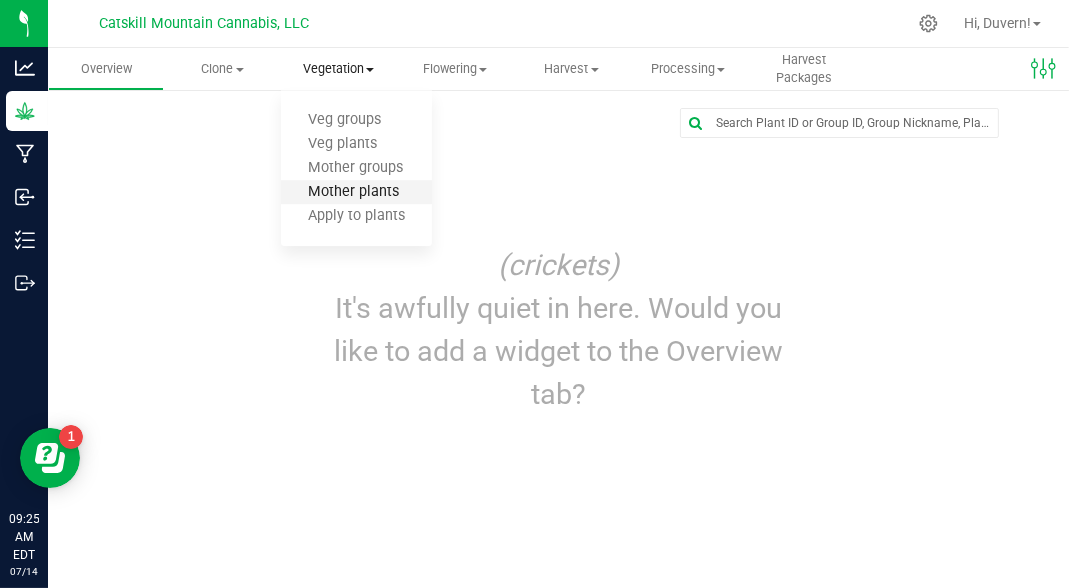 click on "Mother plants" at bounding box center (353, 192) 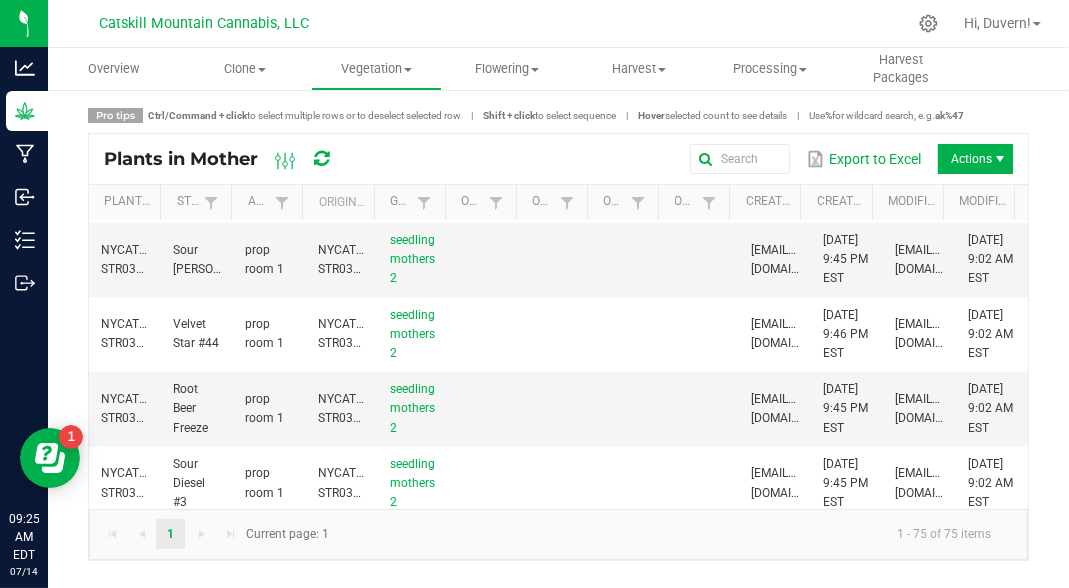 scroll, scrollTop: 2800, scrollLeft: 0, axis: vertical 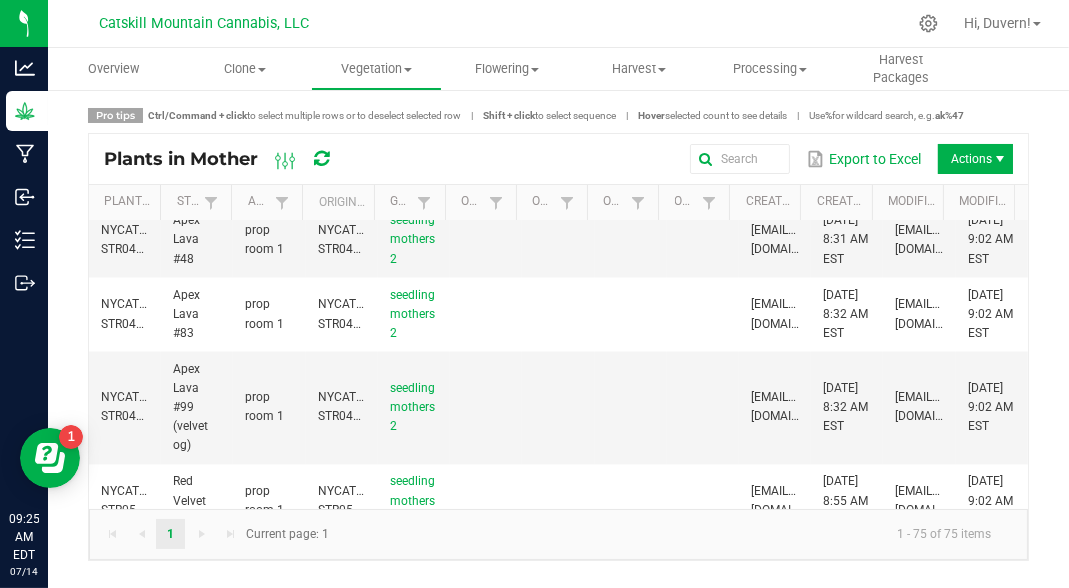 drag, startPoint x: 400, startPoint y: 358, endPoint x: 375, endPoint y: 150, distance: 209.49701 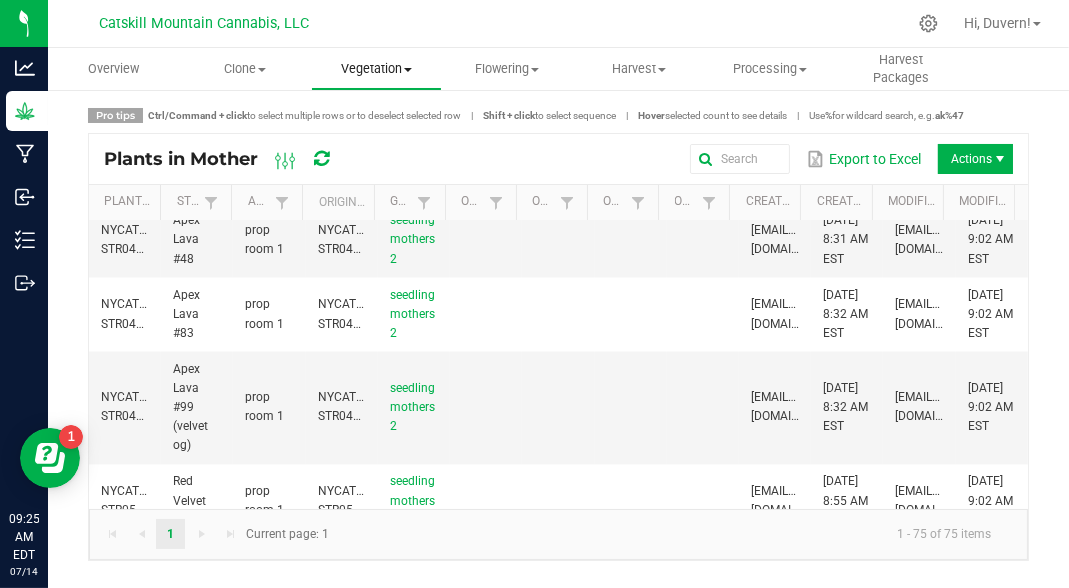 click on "Vegetation" at bounding box center [376, 69] 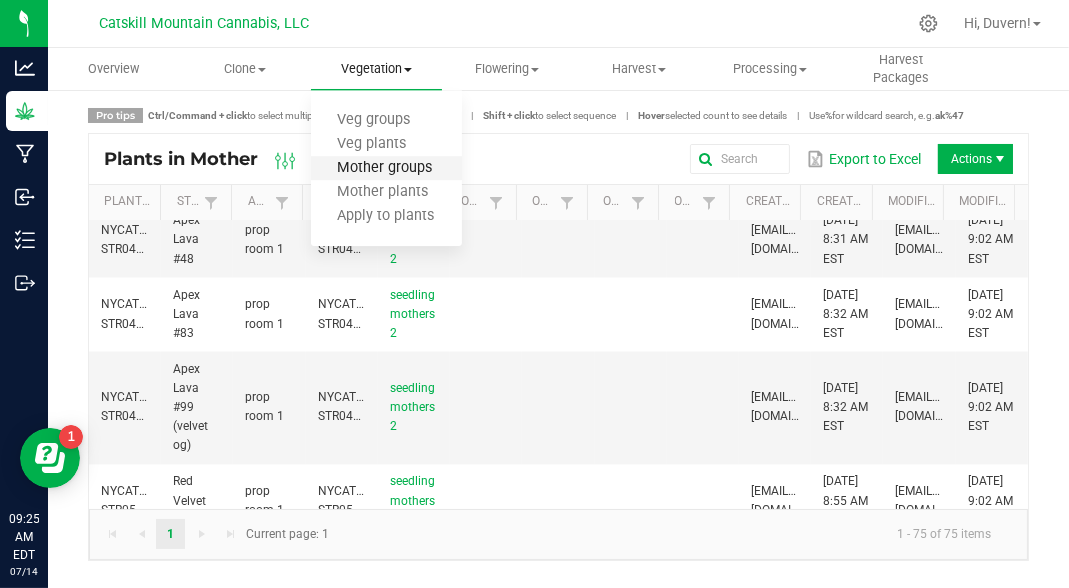 click on "Mother groups" at bounding box center [385, 168] 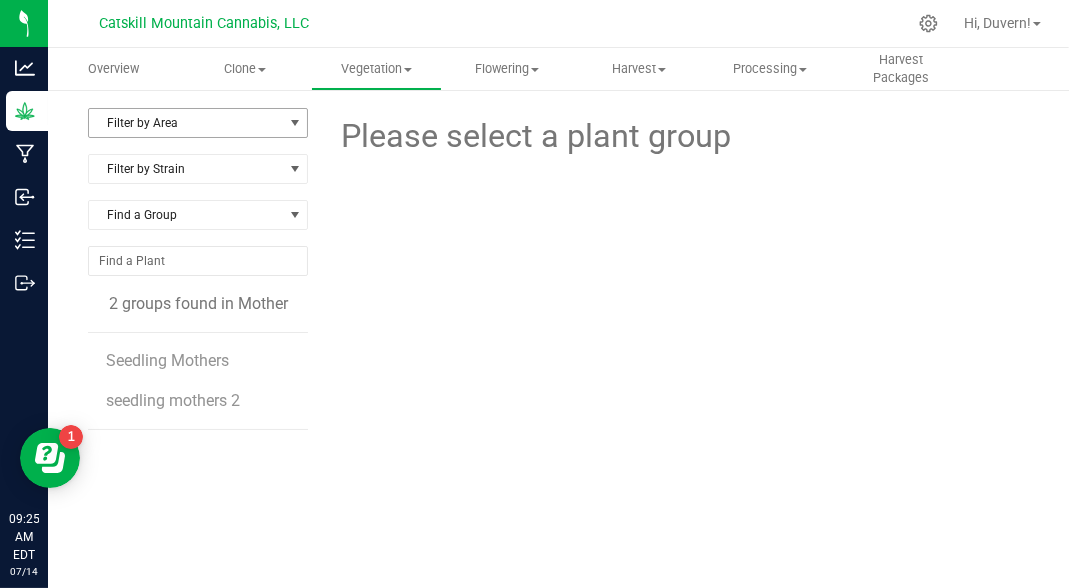 click at bounding box center (295, 123) 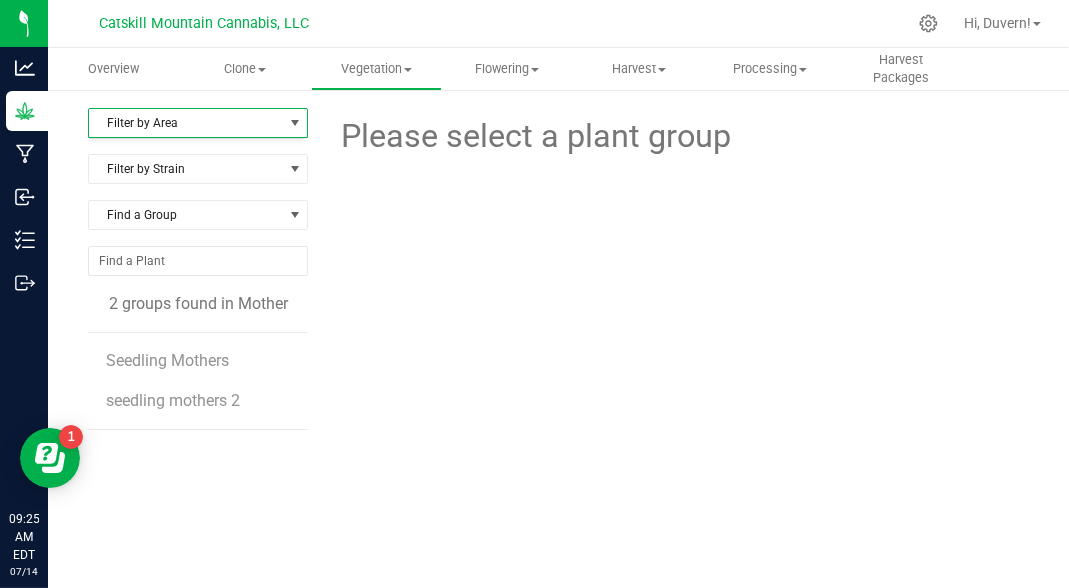 click at bounding box center [676, 220] 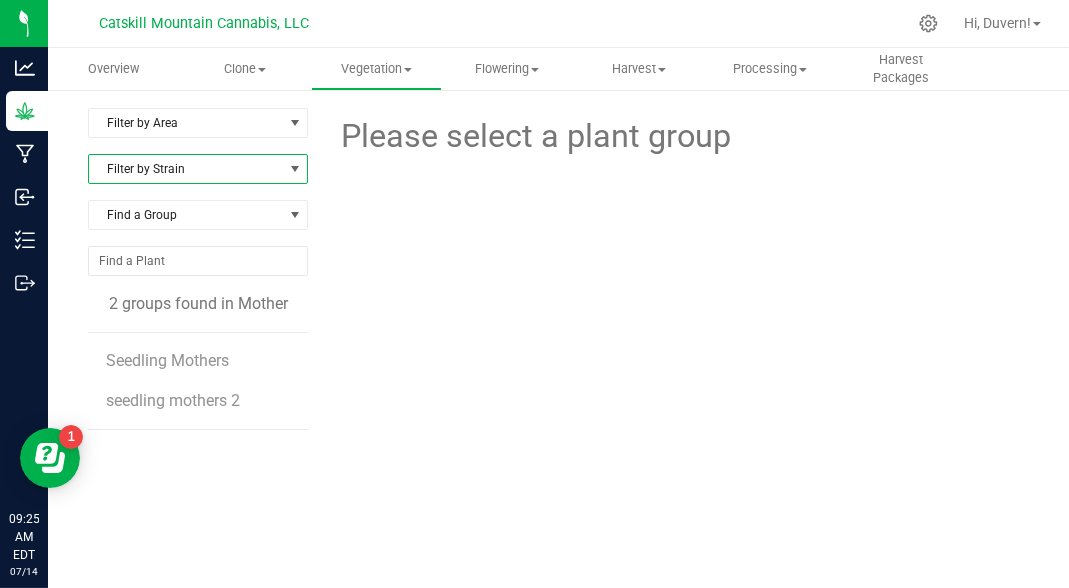 click at bounding box center [295, 169] 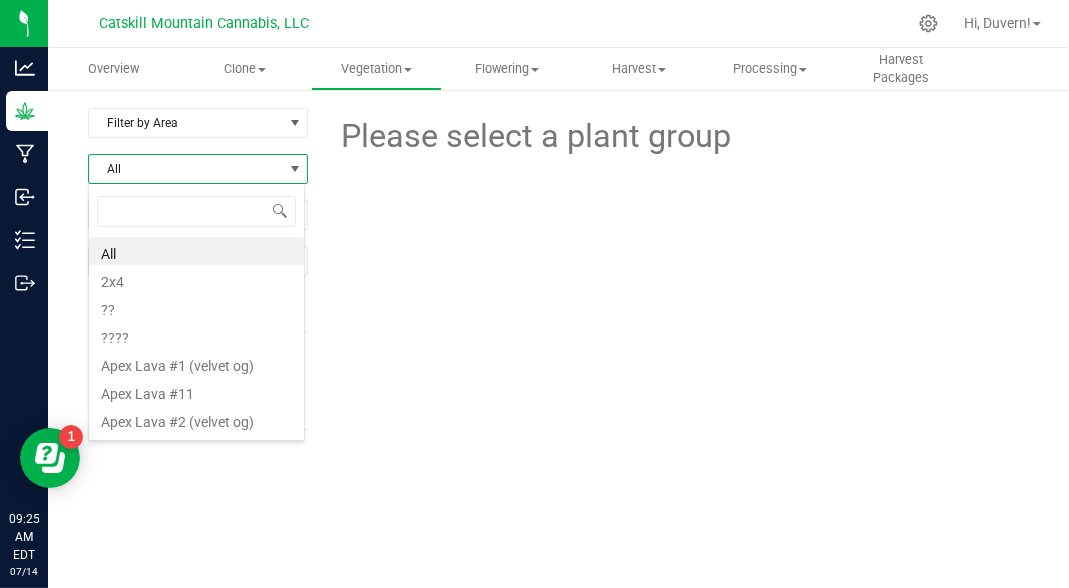 scroll, scrollTop: 99970, scrollLeft: 99783, axis: both 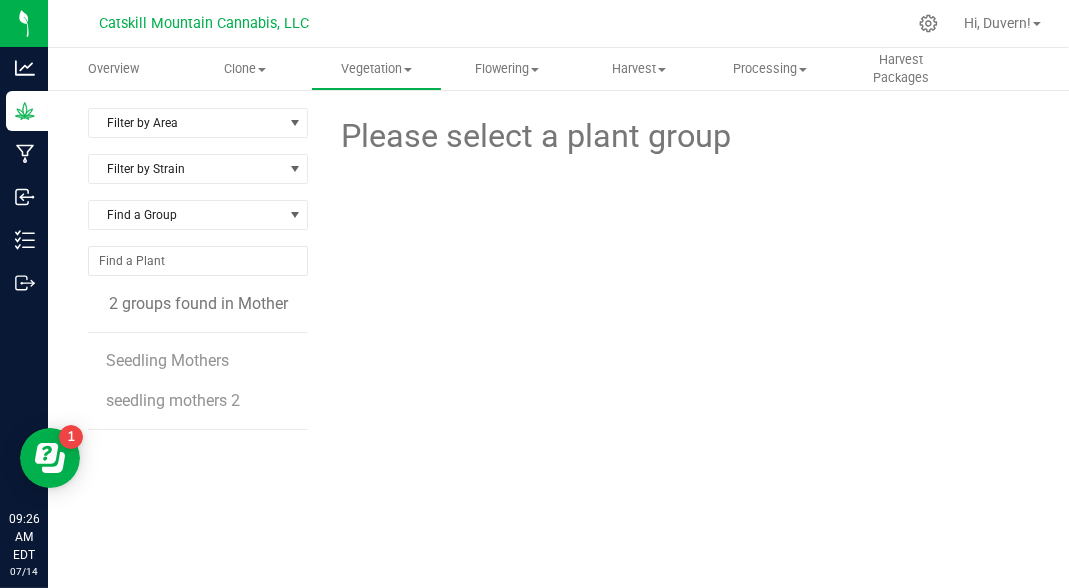 click on "Please select a plant group" at bounding box center [676, 408] 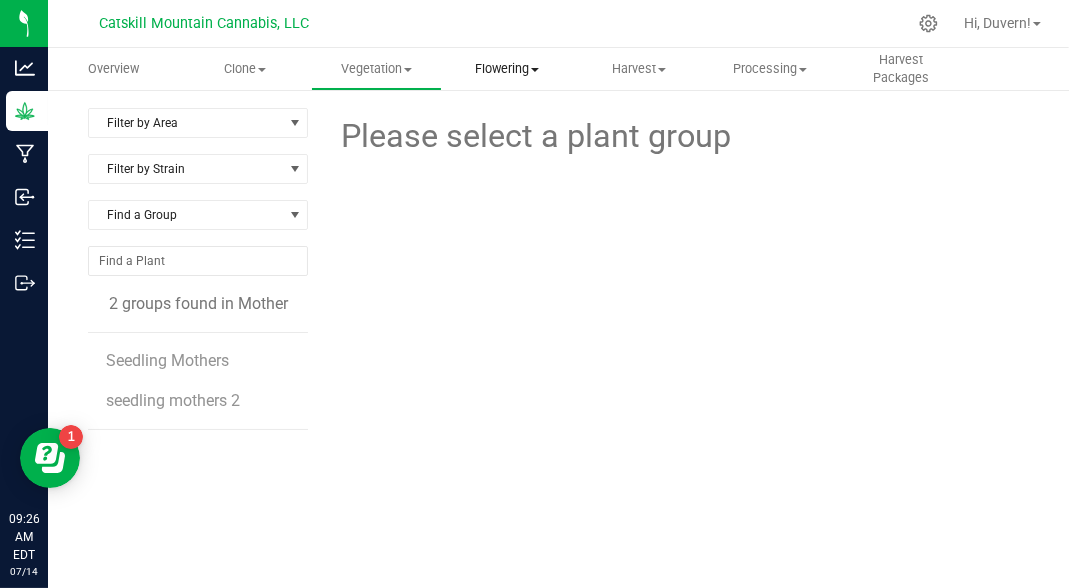 click on "Flowering" at bounding box center (507, 69) 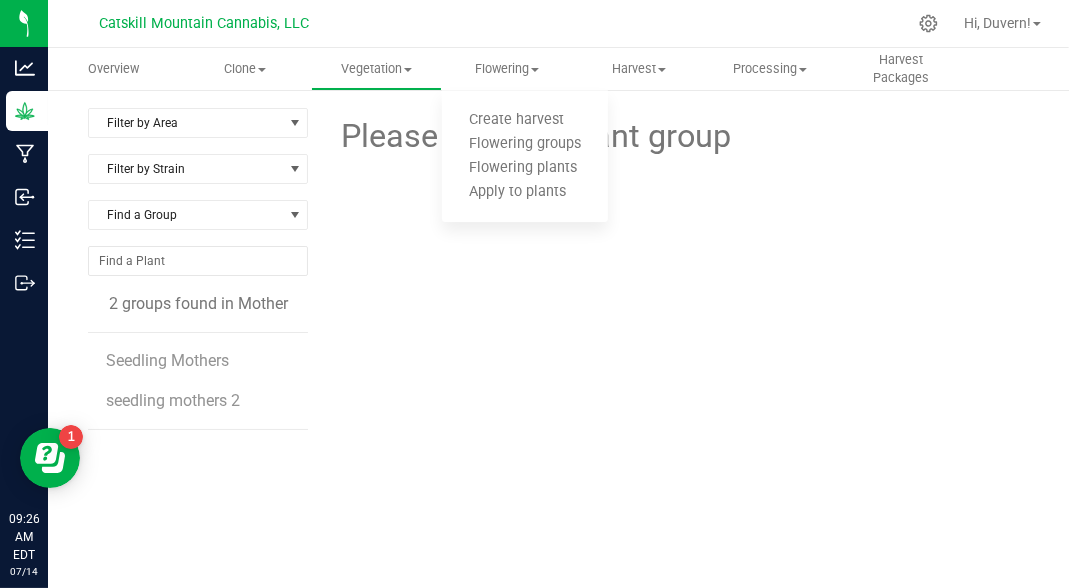 click at bounding box center [676, 220] 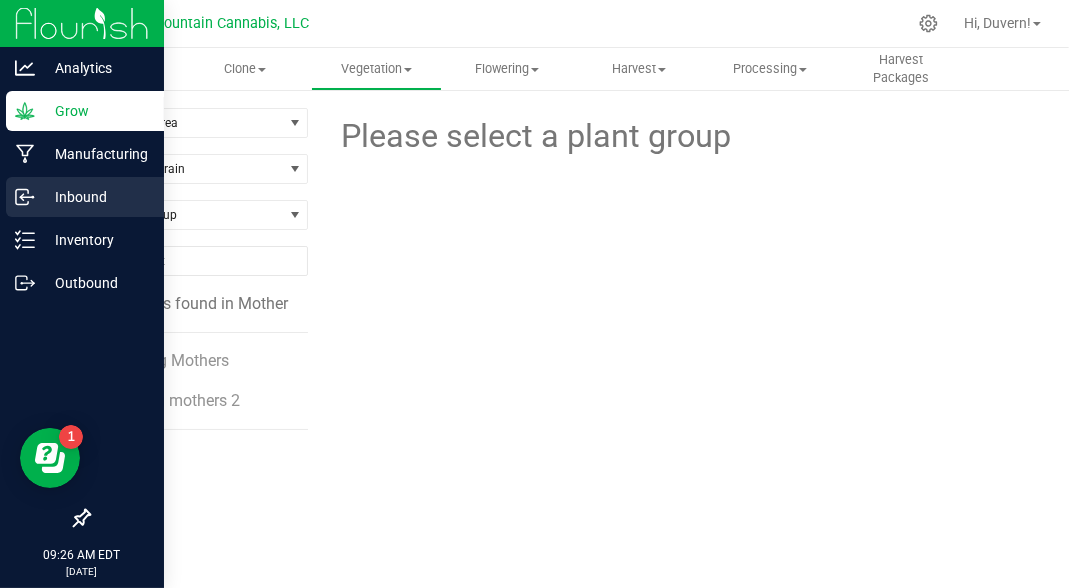 click on "Inbound" at bounding box center [85, 197] 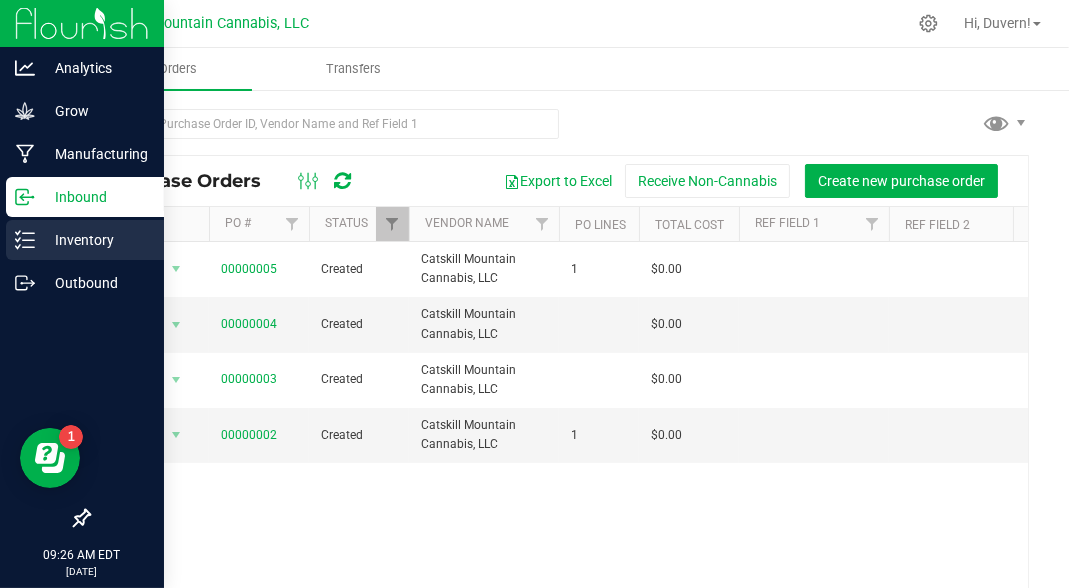 click on "Inventory" at bounding box center (95, 240) 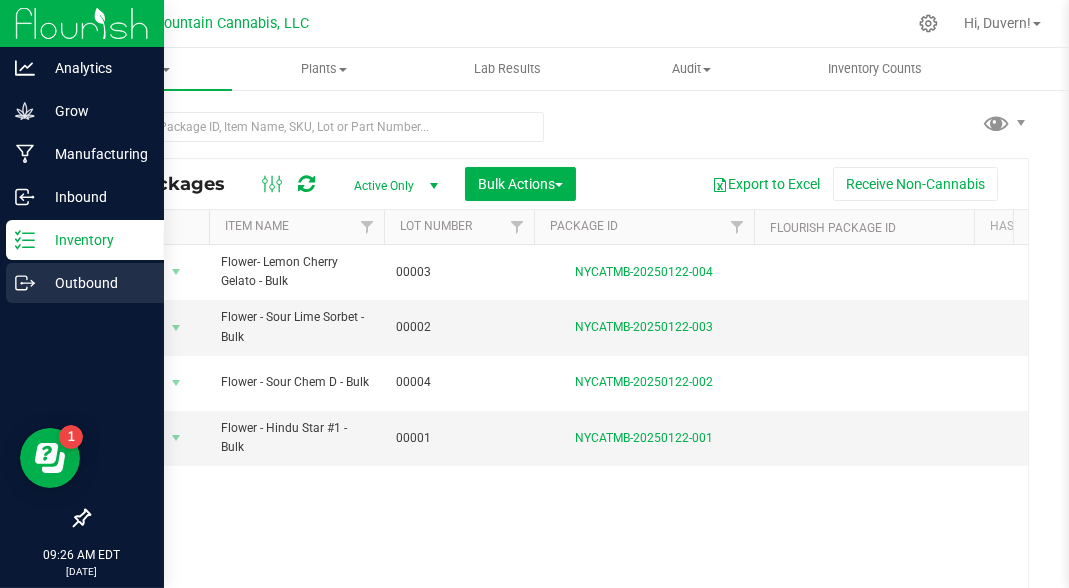 click on "Outbound" at bounding box center [95, 283] 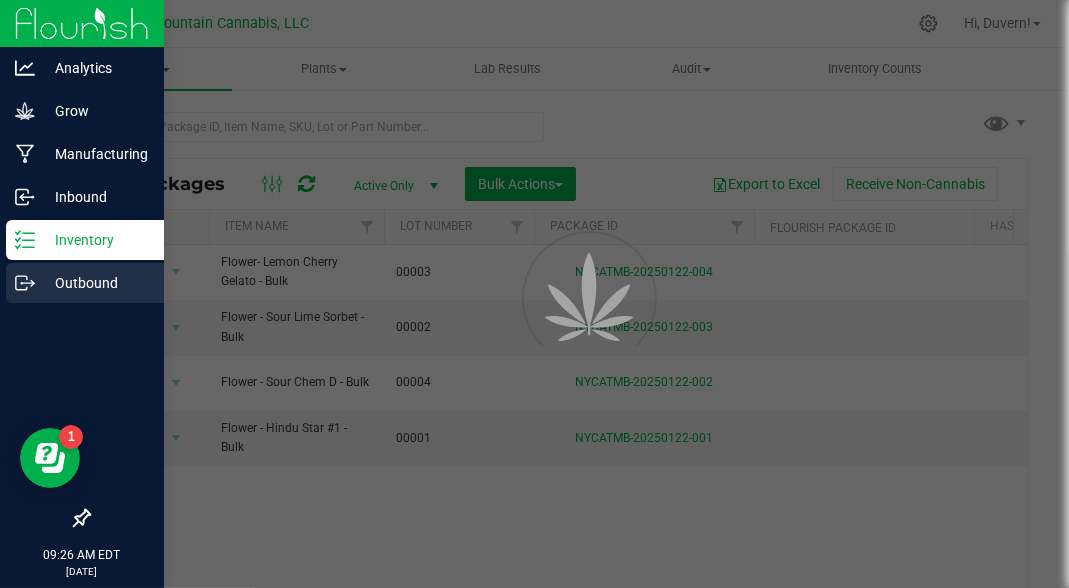 click on "Outbound" at bounding box center (95, 283) 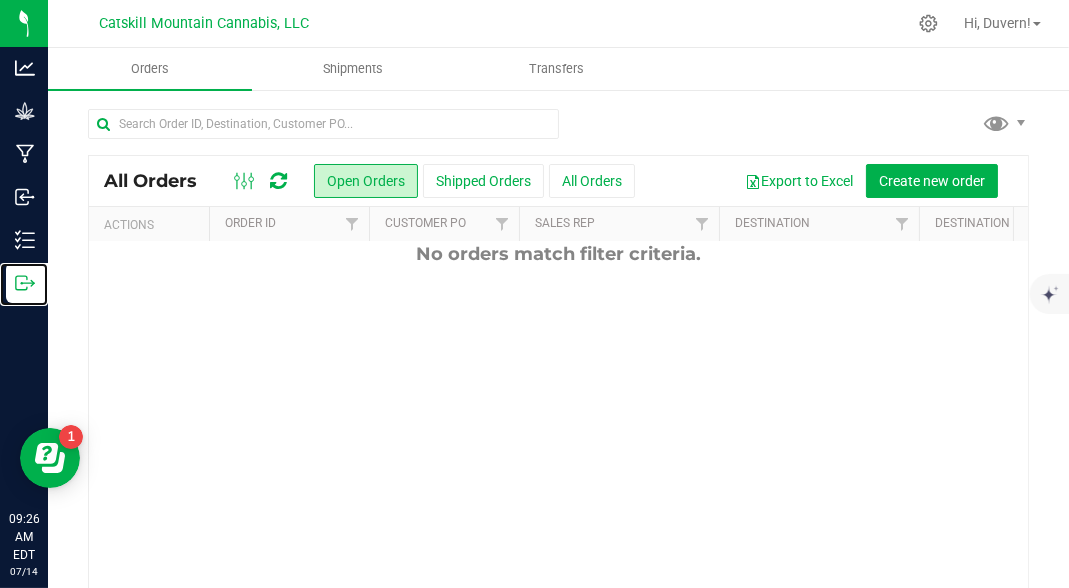 scroll, scrollTop: 0, scrollLeft: 0, axis: both 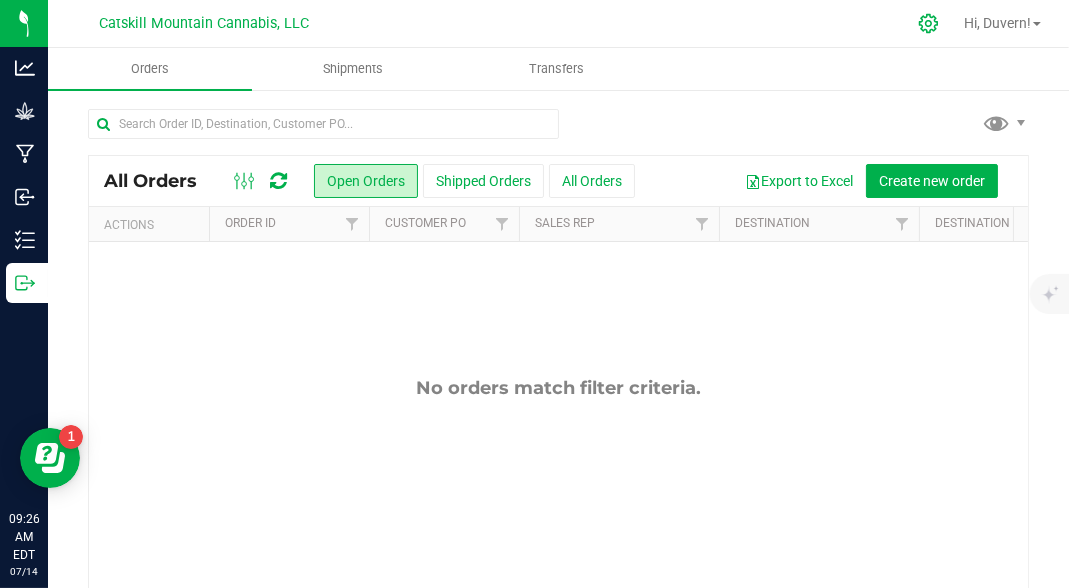 click 